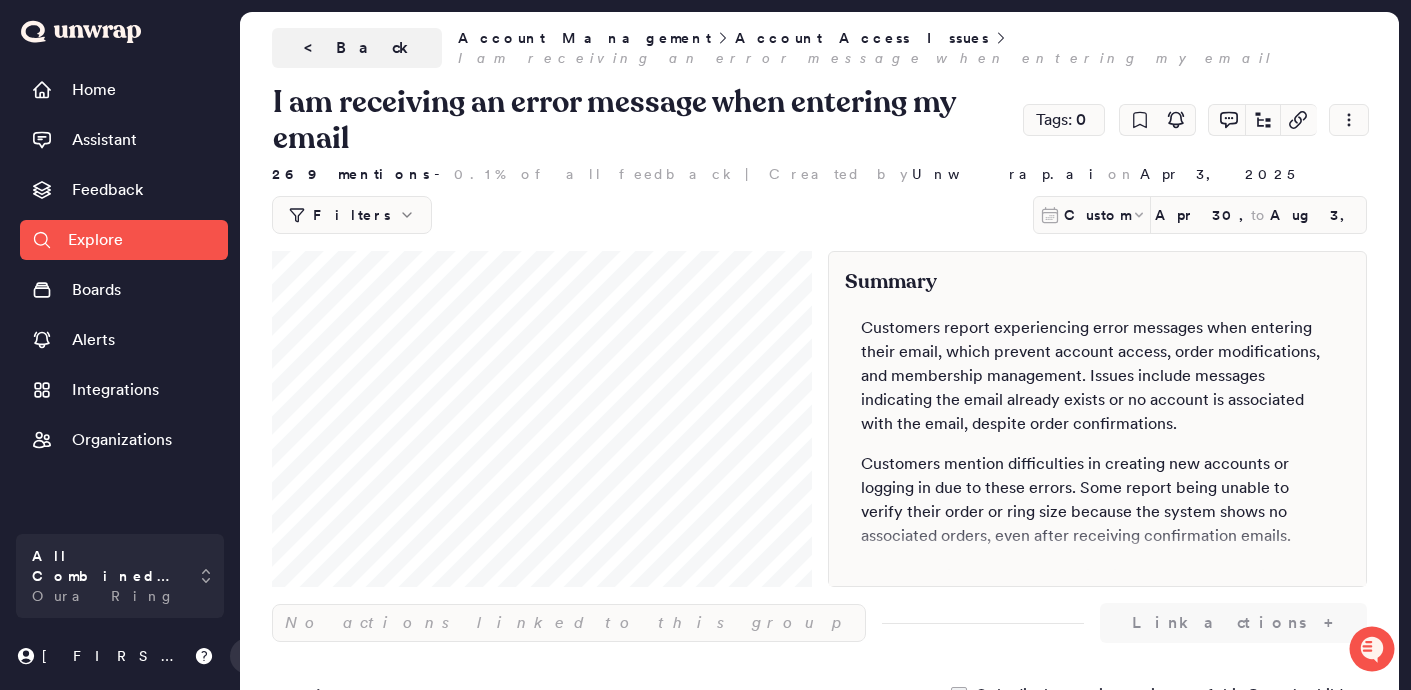 scroll, scrollTop: 0, scrollLeft: 0, axis: both 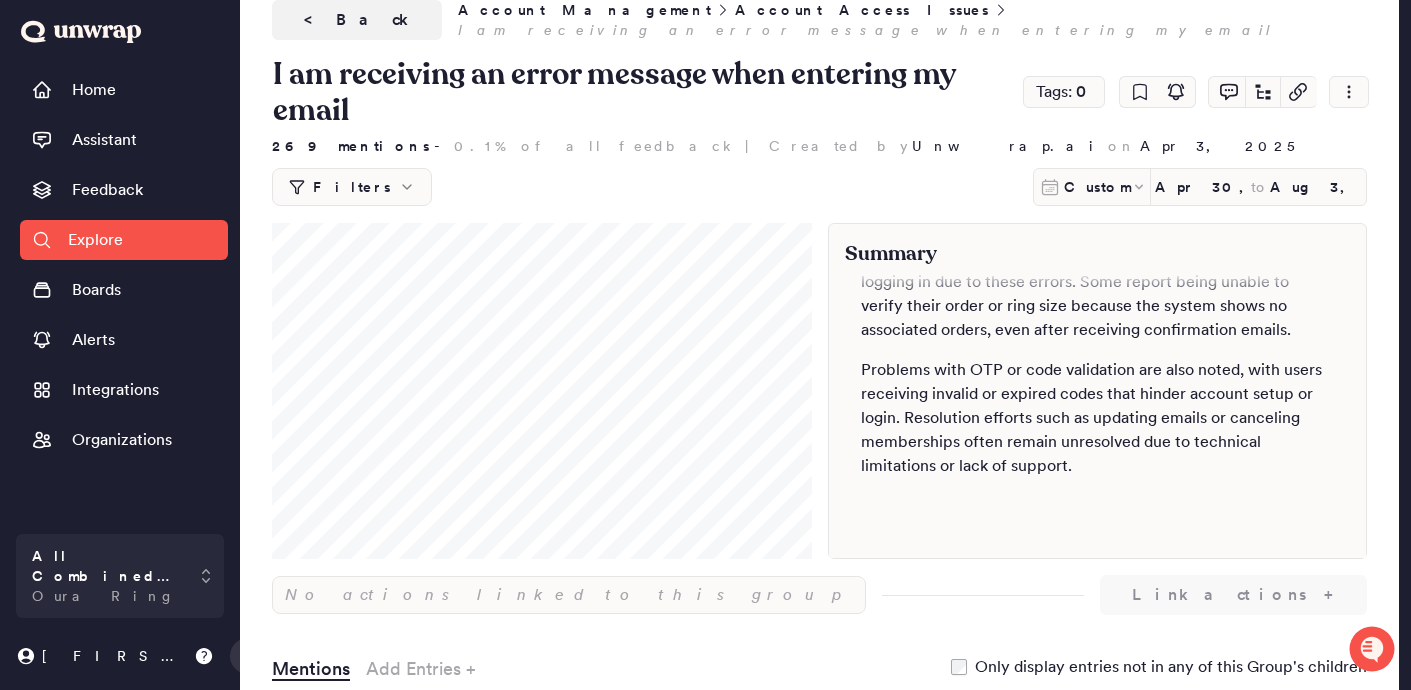 type on "Aug 4, 2025" 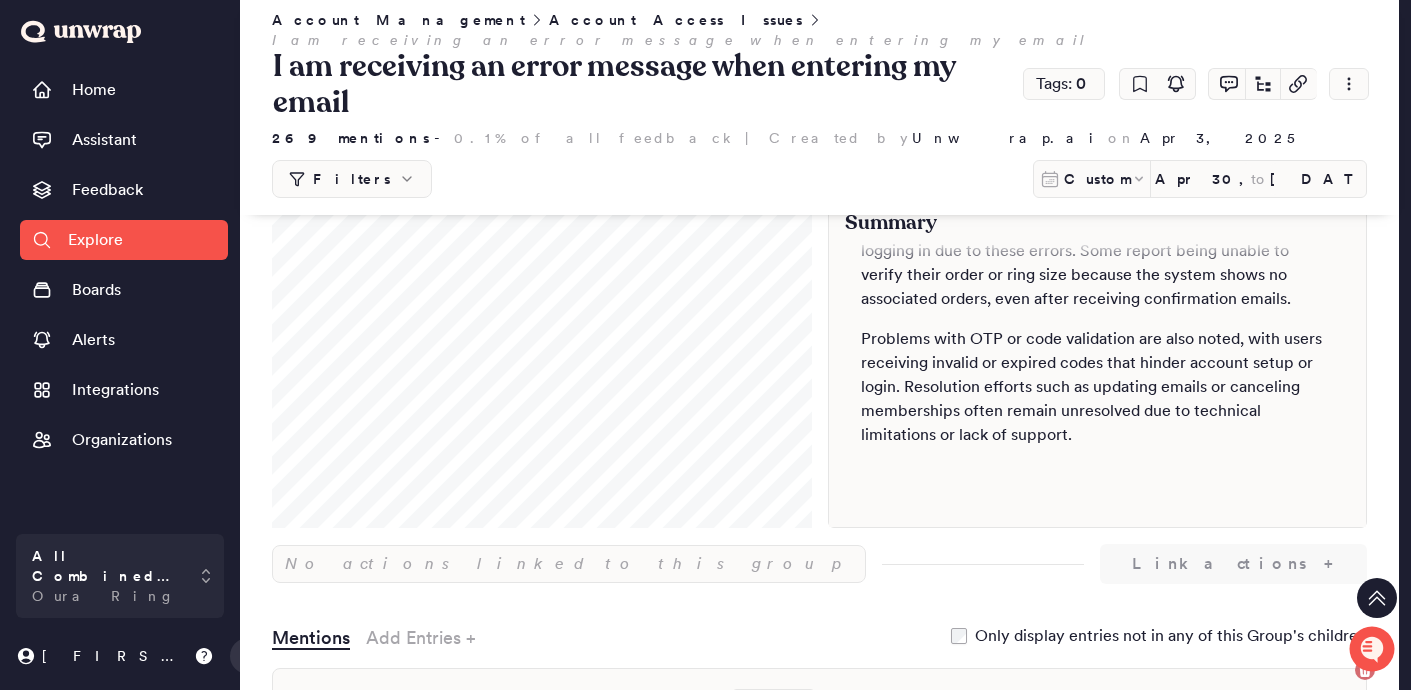 scroll, scrollTop: 0, scrollLeft: 0, axis: both 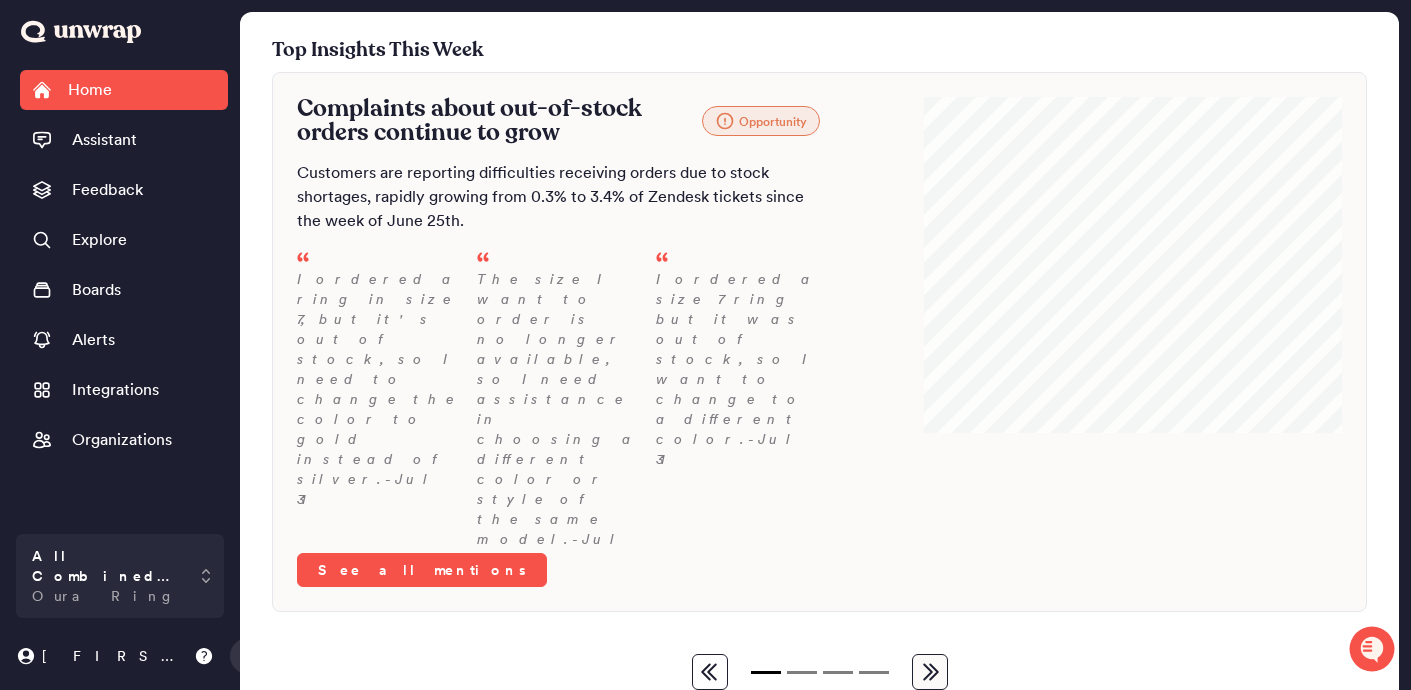 click on "Home" at bounding box center [90, 90] 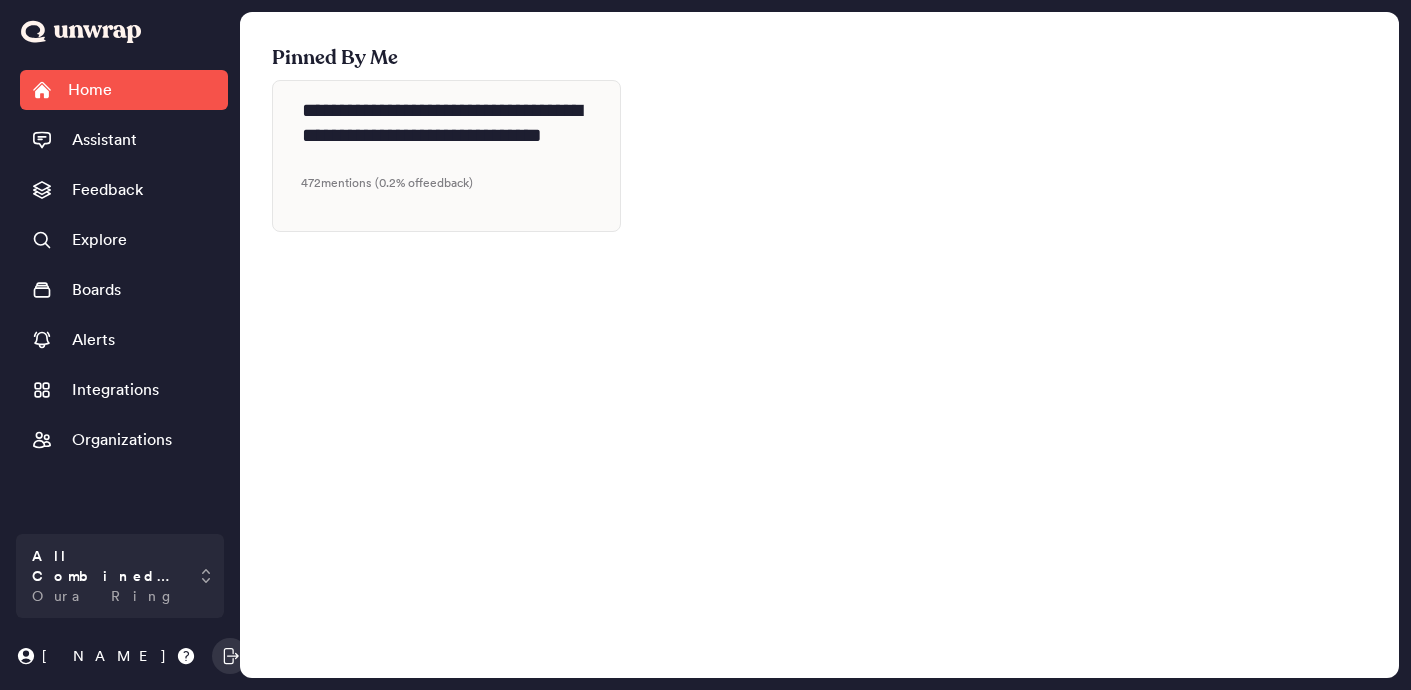 scroll, scrollTop: 0, scrollLeft: 0, axis: both 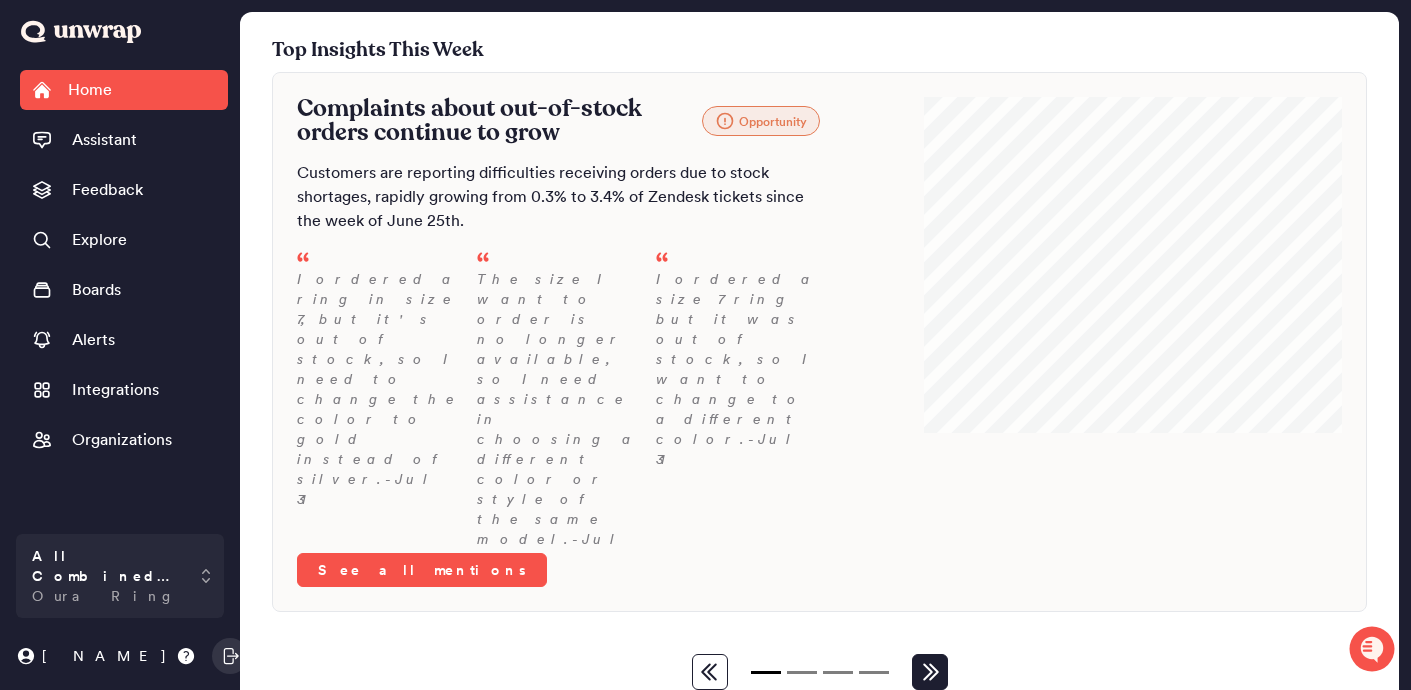 click 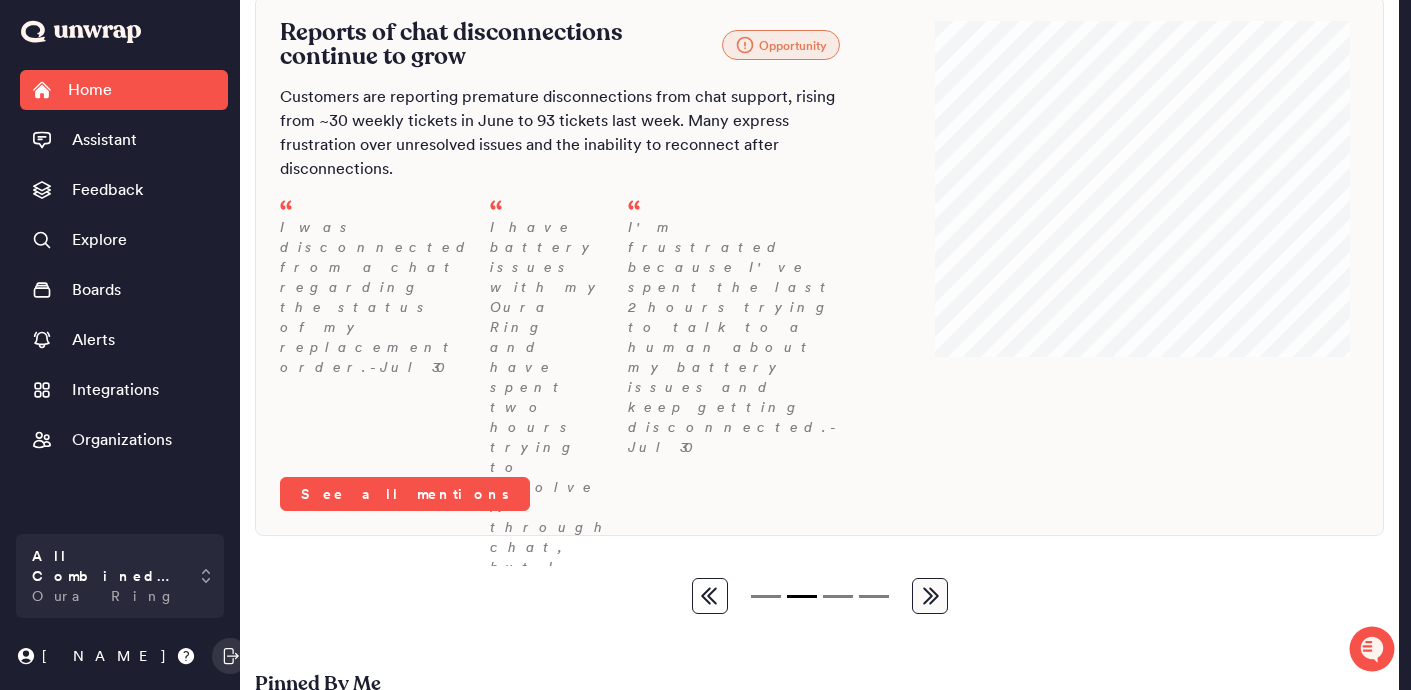 scroll, scrollTop: 77, scrollLeft: 0, axis: vertical 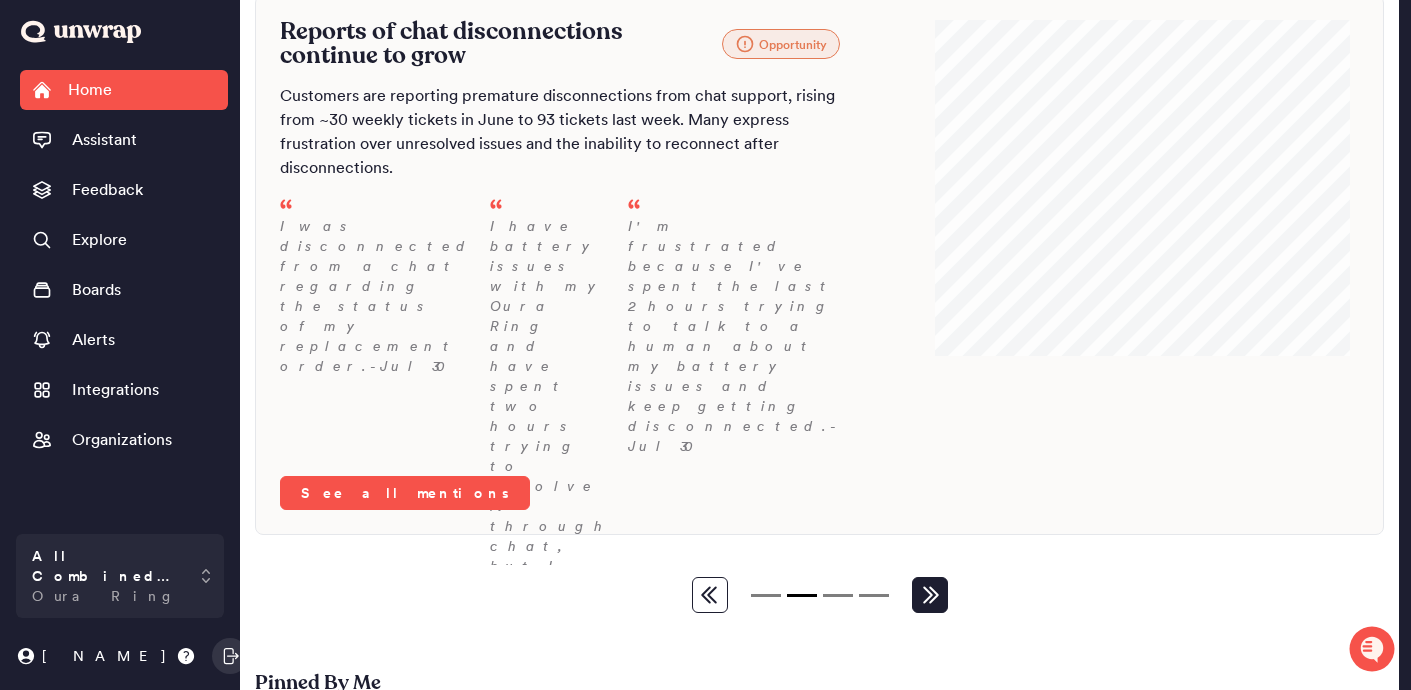 click 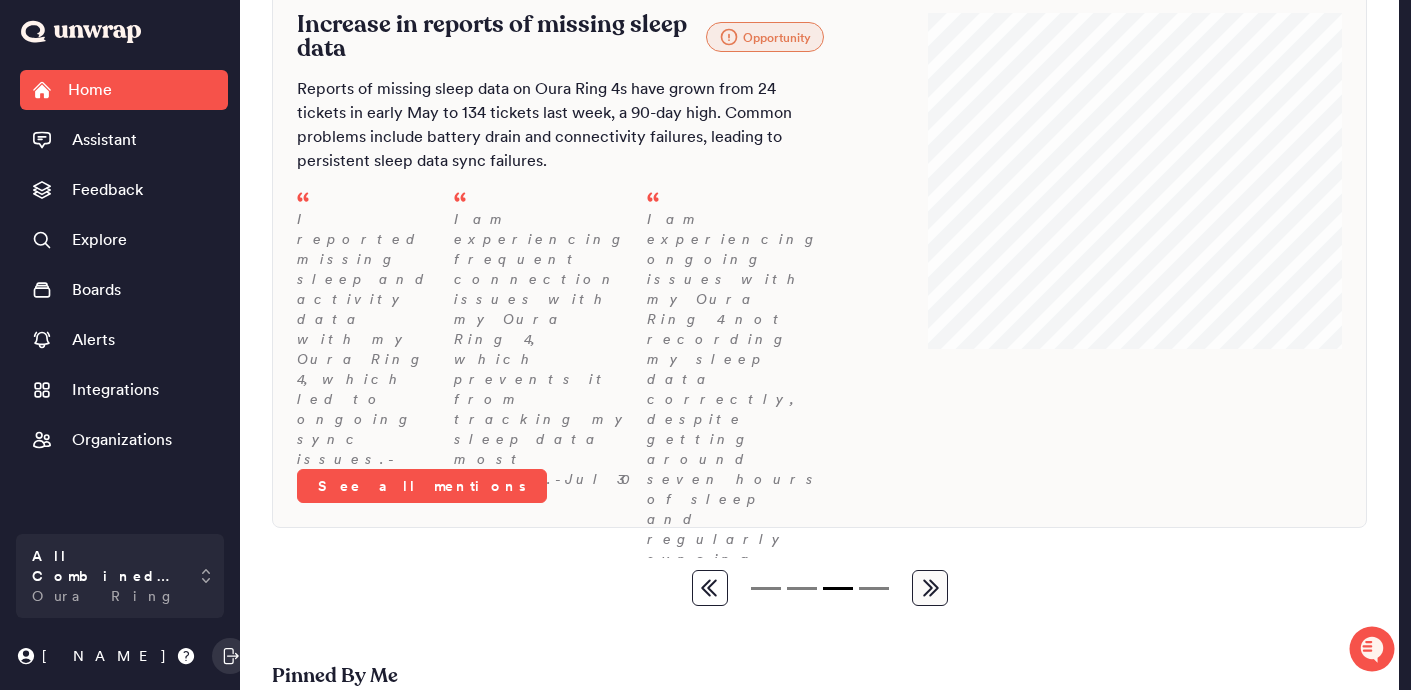 scroll, scrollTop: 87, scrollLeft: 0, axis: vertical 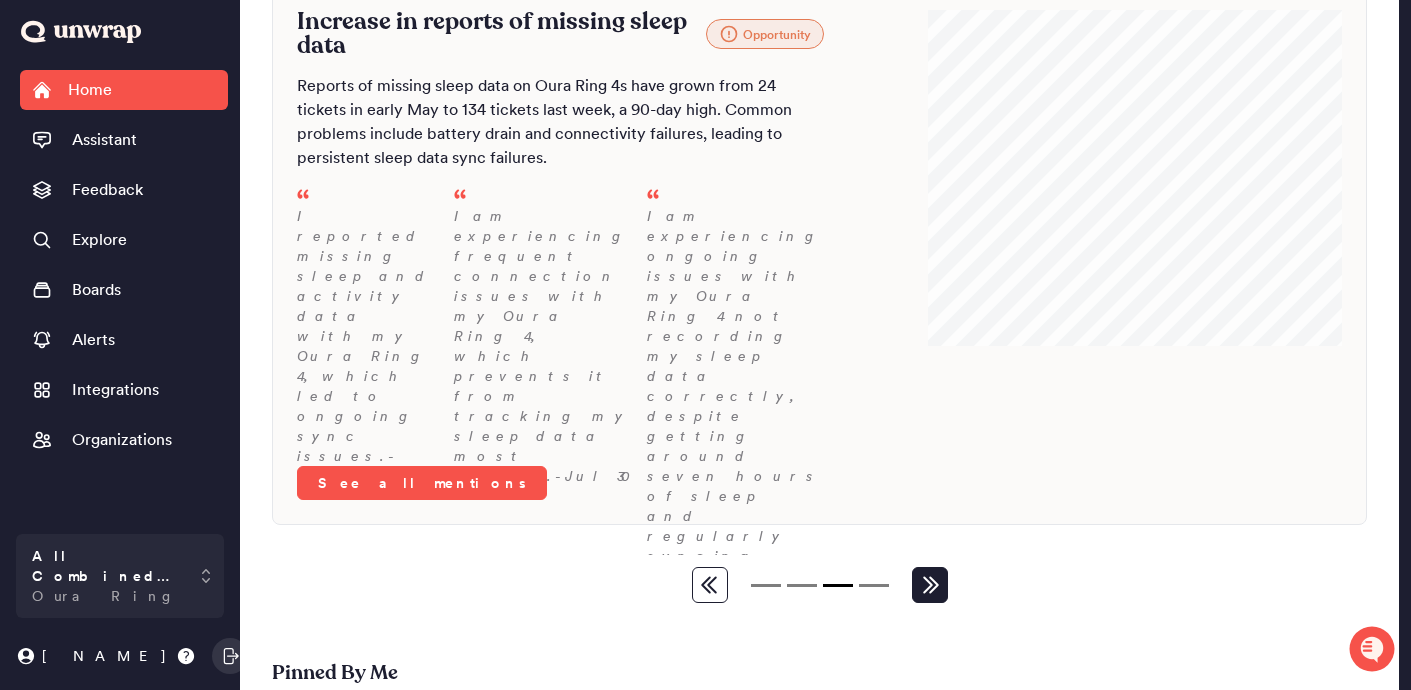 click 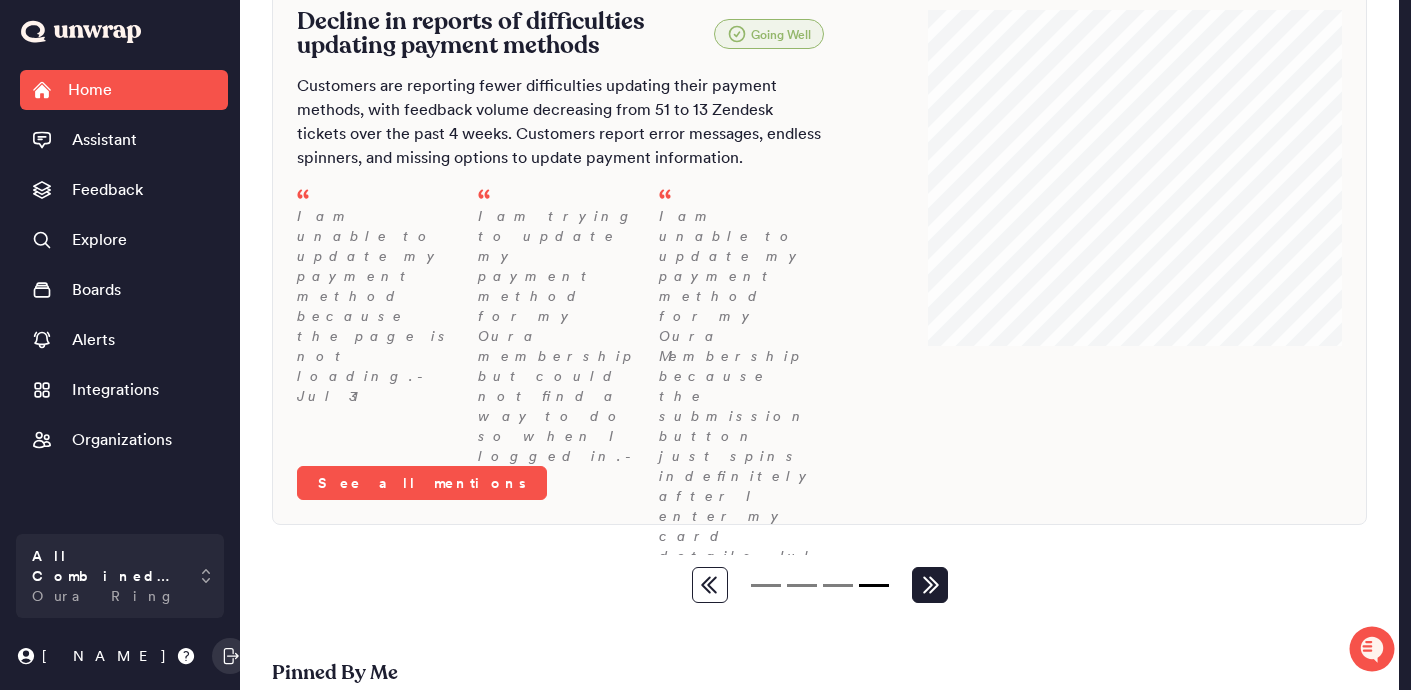 click 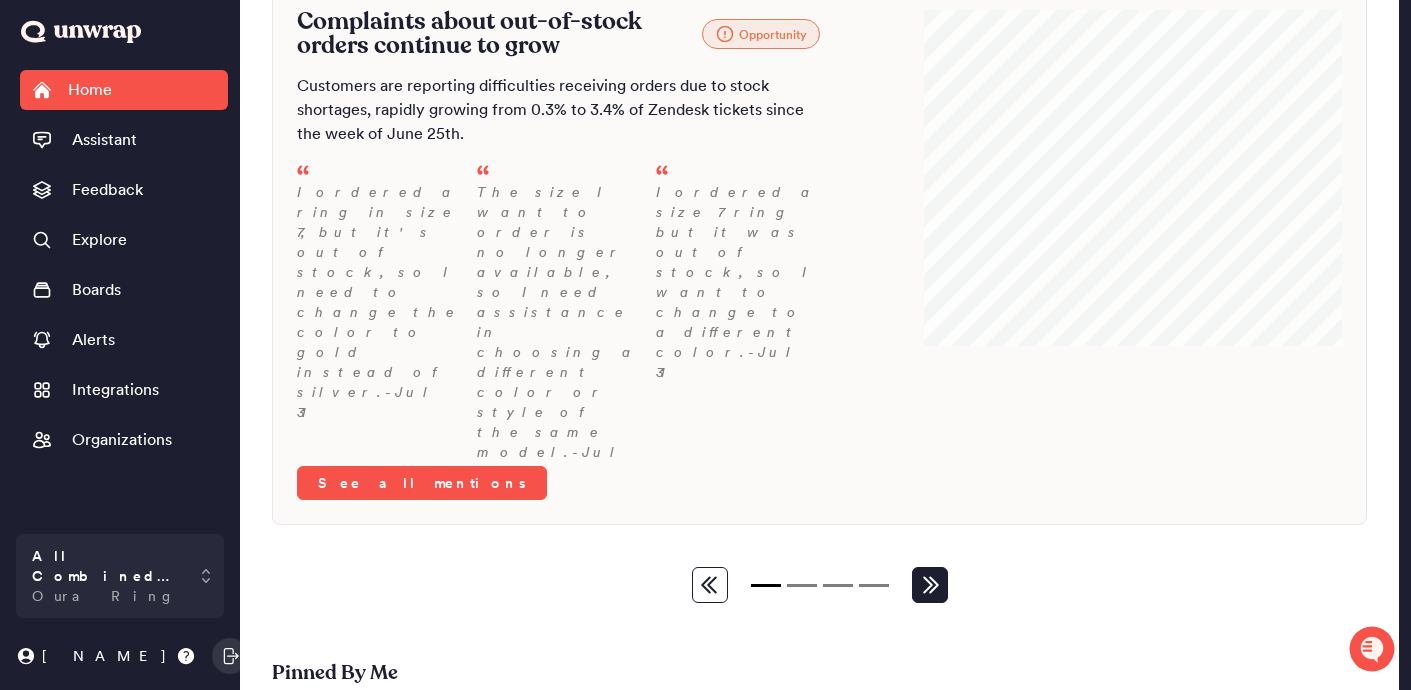 click 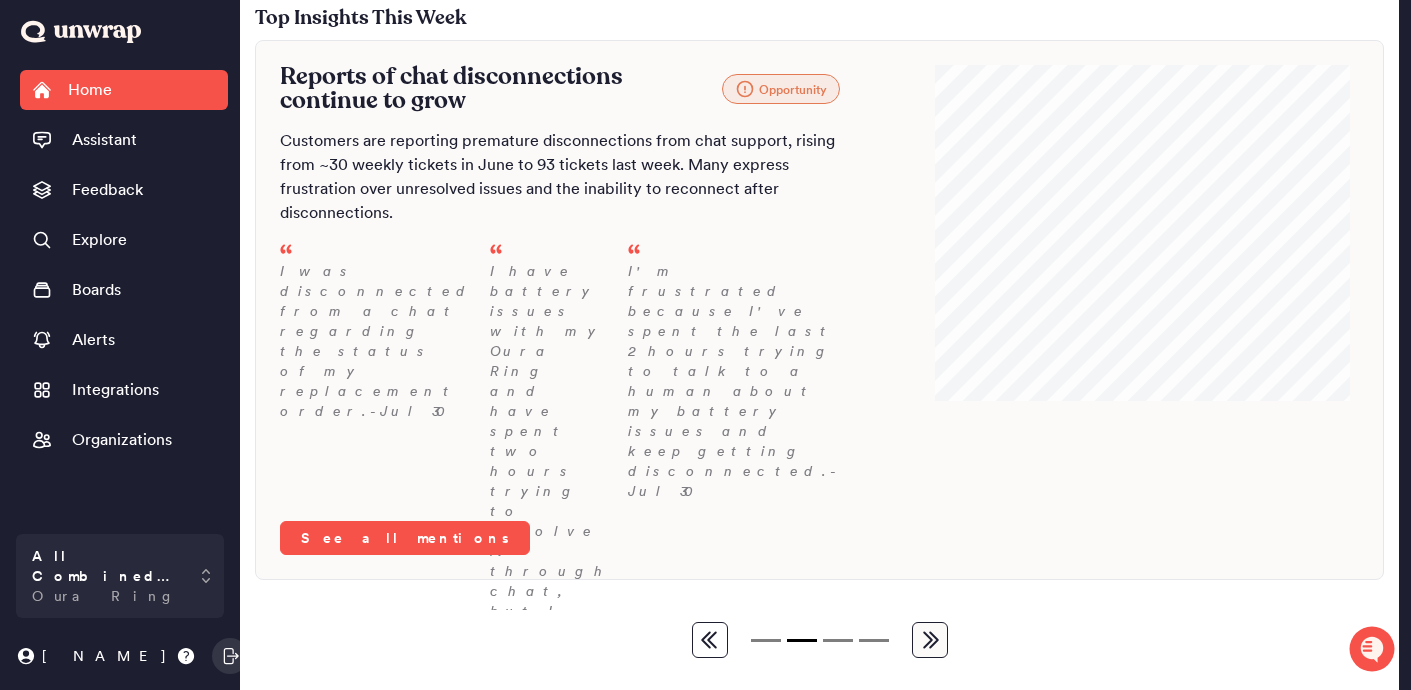 scroll, scrollTop: 0, scrollLeft: 0, axis: both 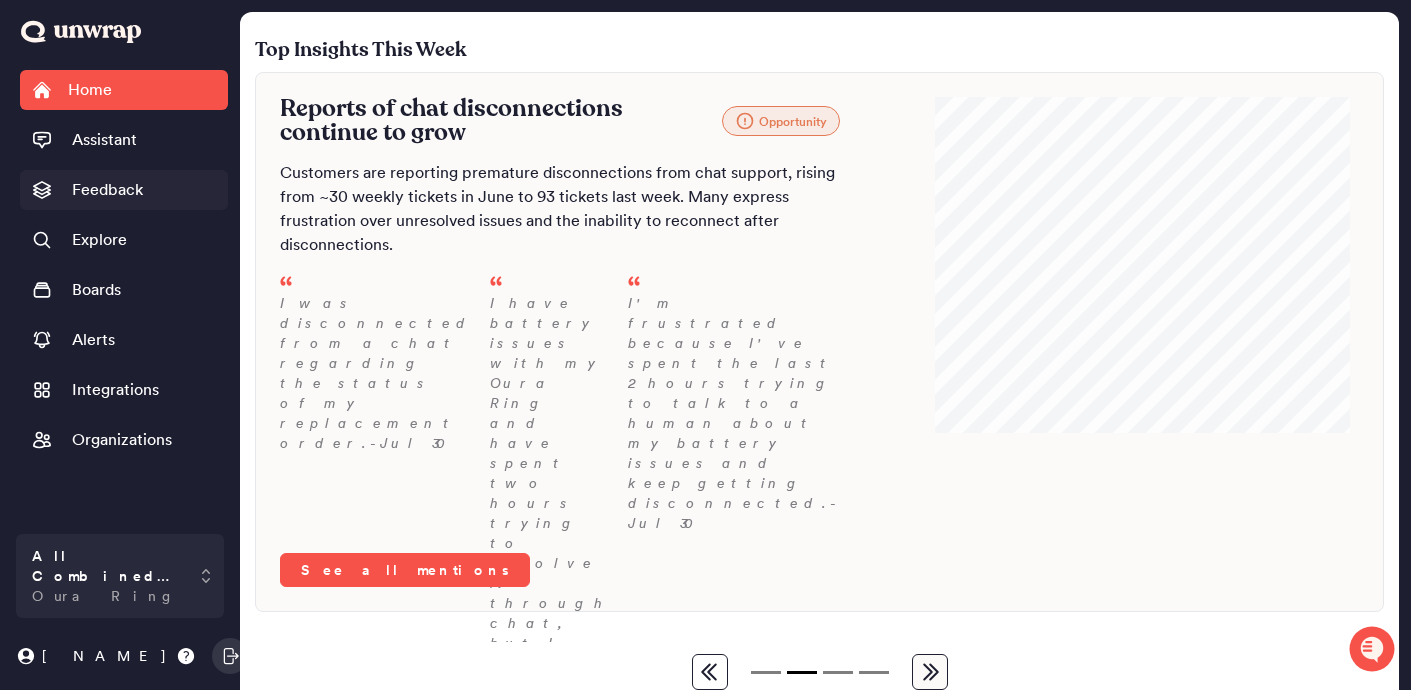 click on "Feedback" at bounding box center (107, 190) 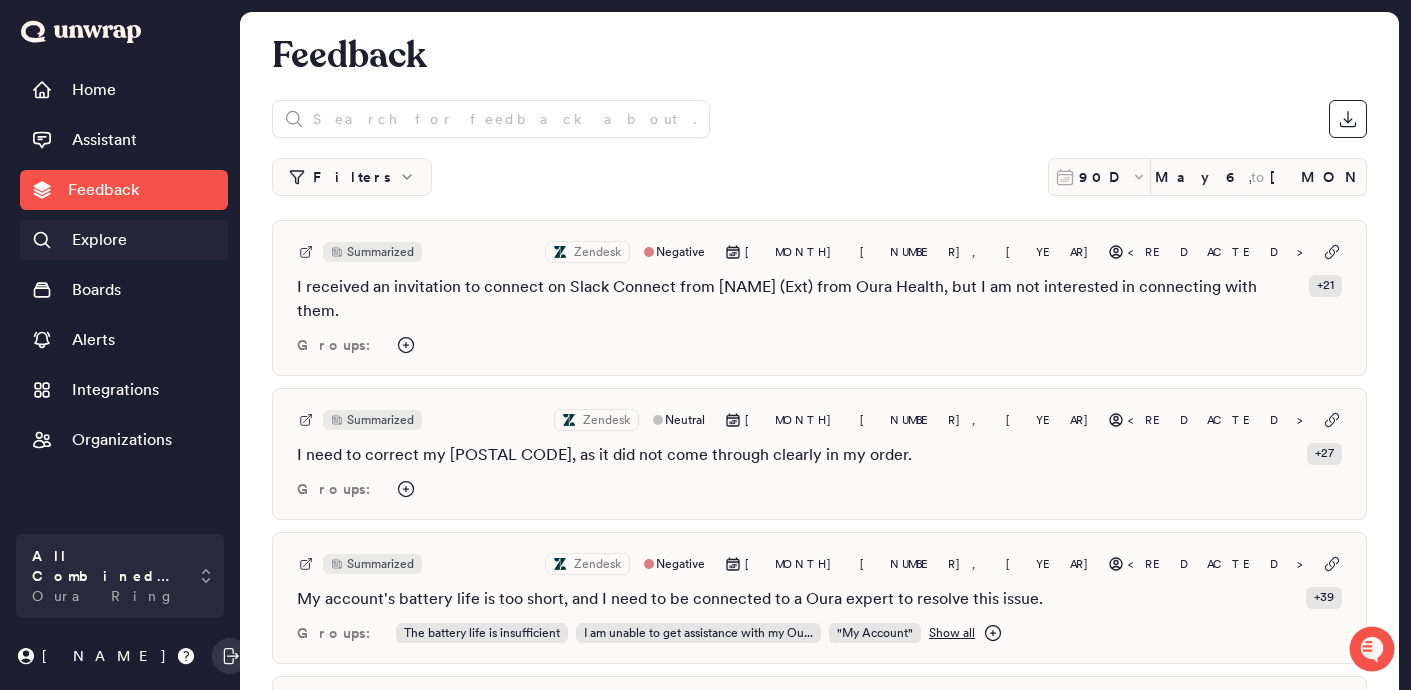 click on "Explore" at bounding box center [99, 240] 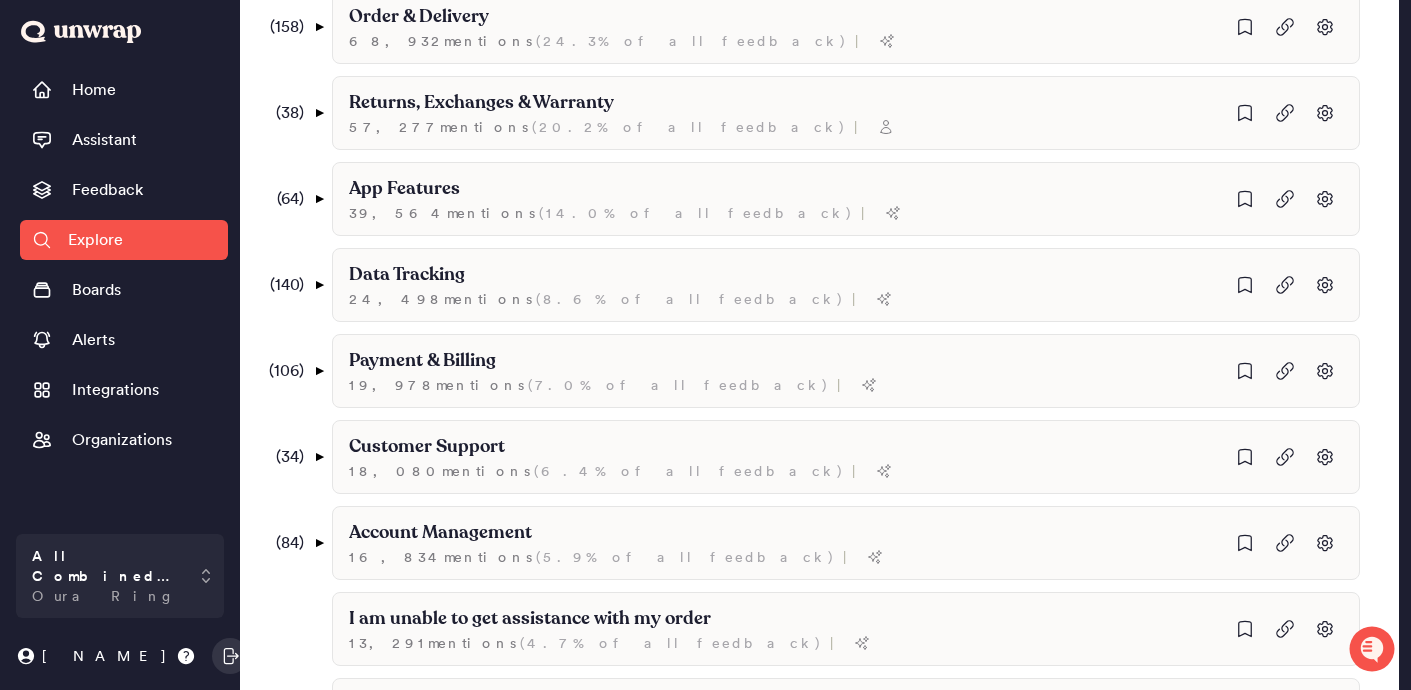 scroll, scrollTop: 443, scrollLeft: 0, axis: vertical 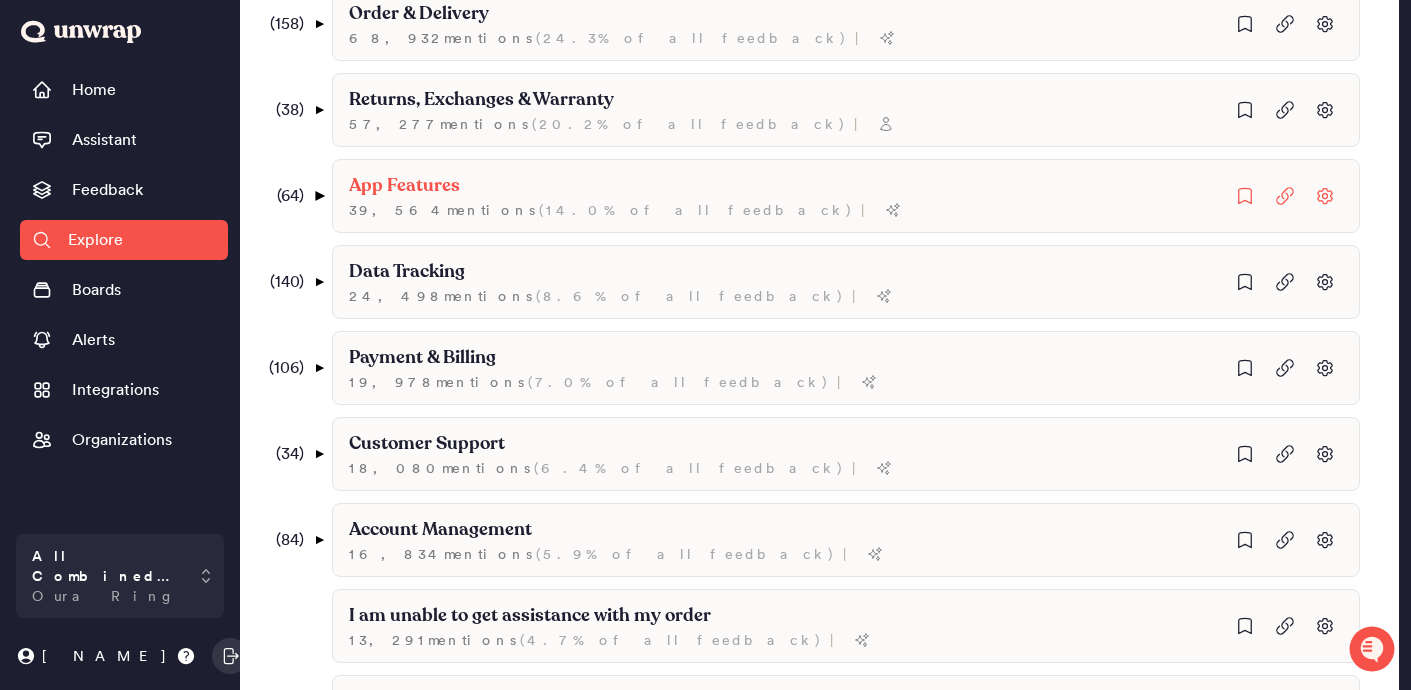 click on "▼" at bounding box center (318, 196) 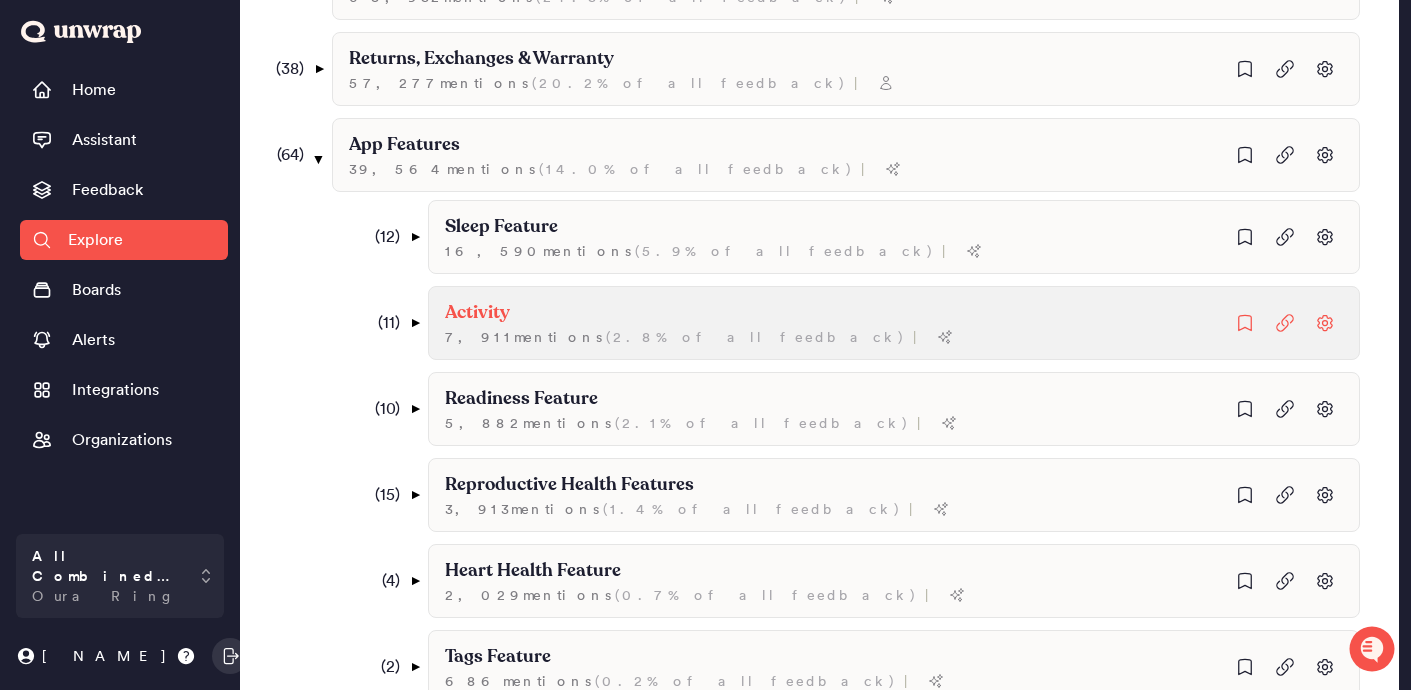 scroll, scrollTop: 444, scrollLeft: 0, axis: vertical 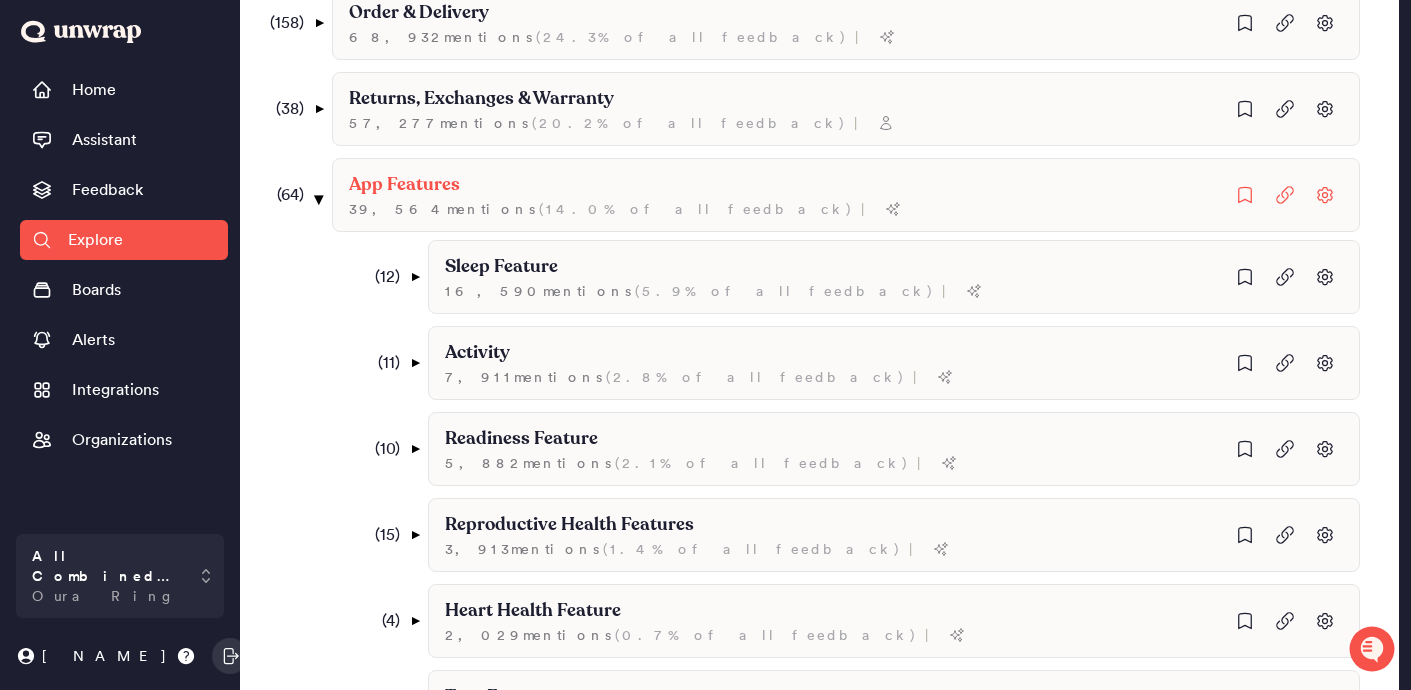 click on "▼" at bounding box center [318, 199] 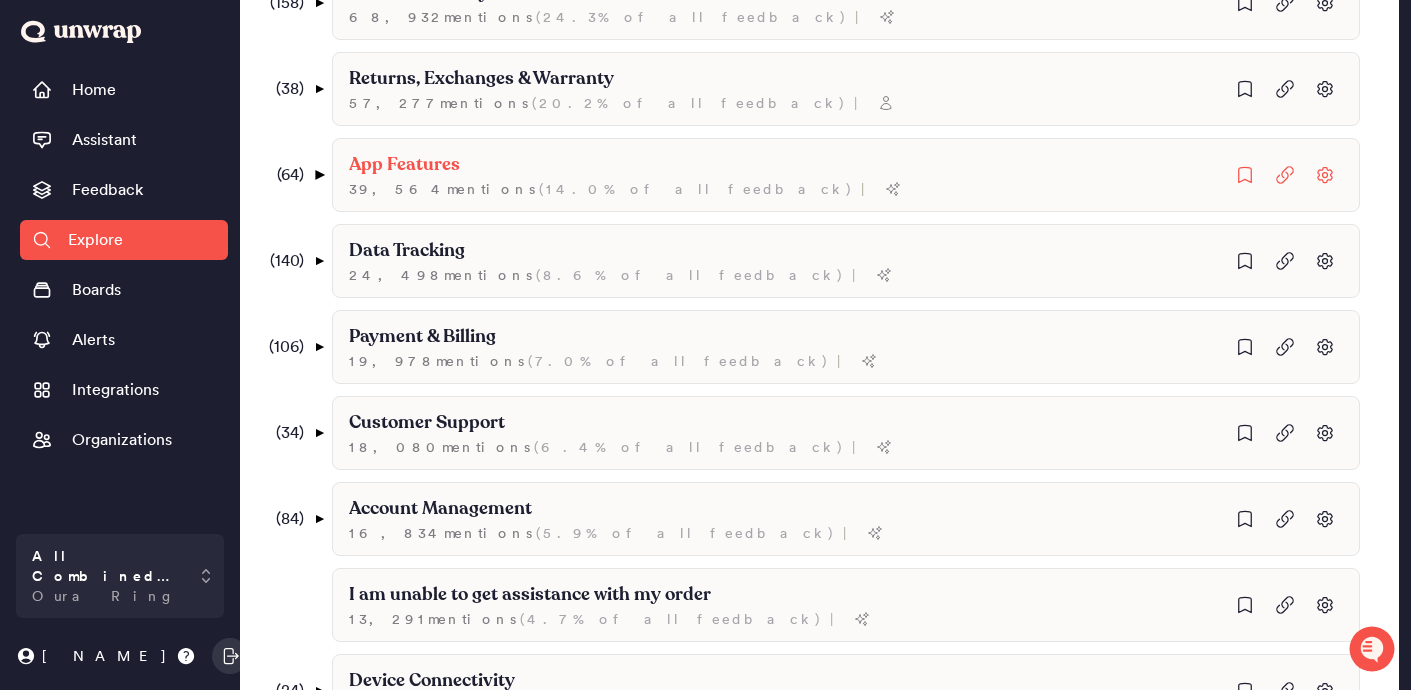 scroll, scrollTop: 502, scrollLeft: 0, axis: vertical 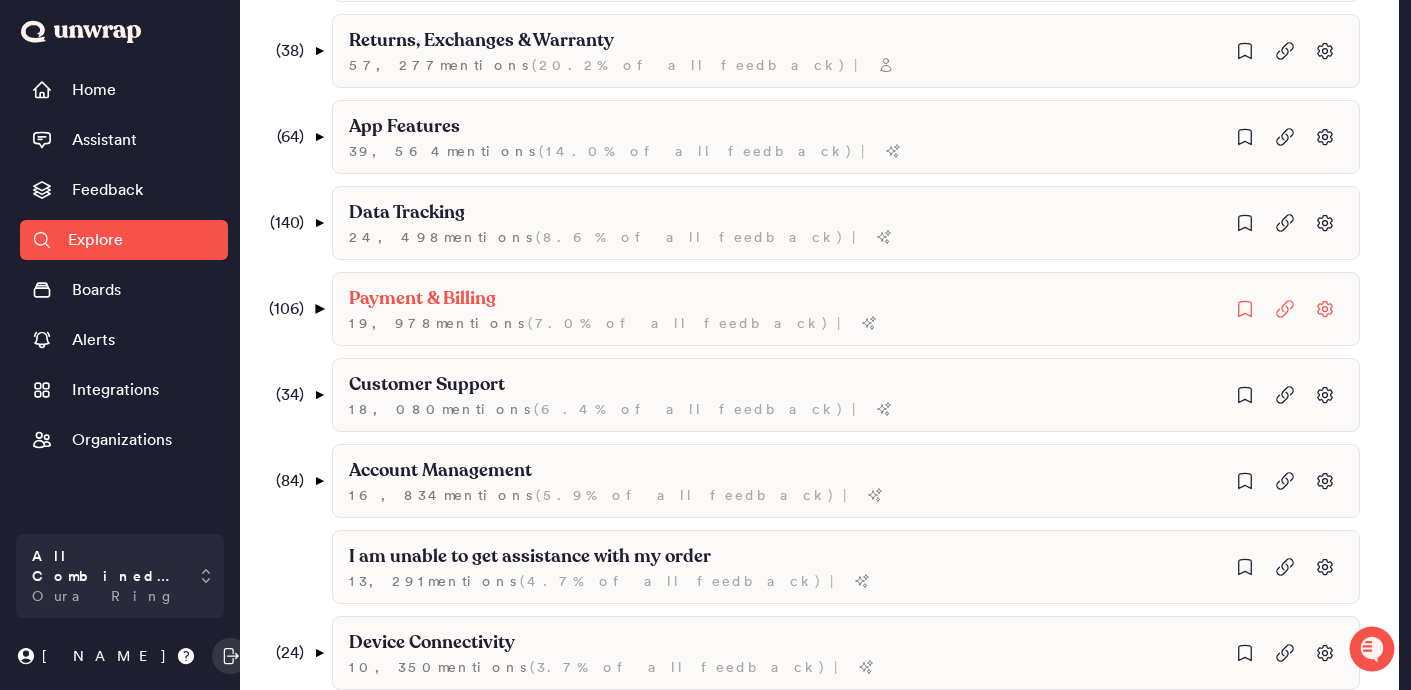 click on "▼" at bounding box center (318, 309) 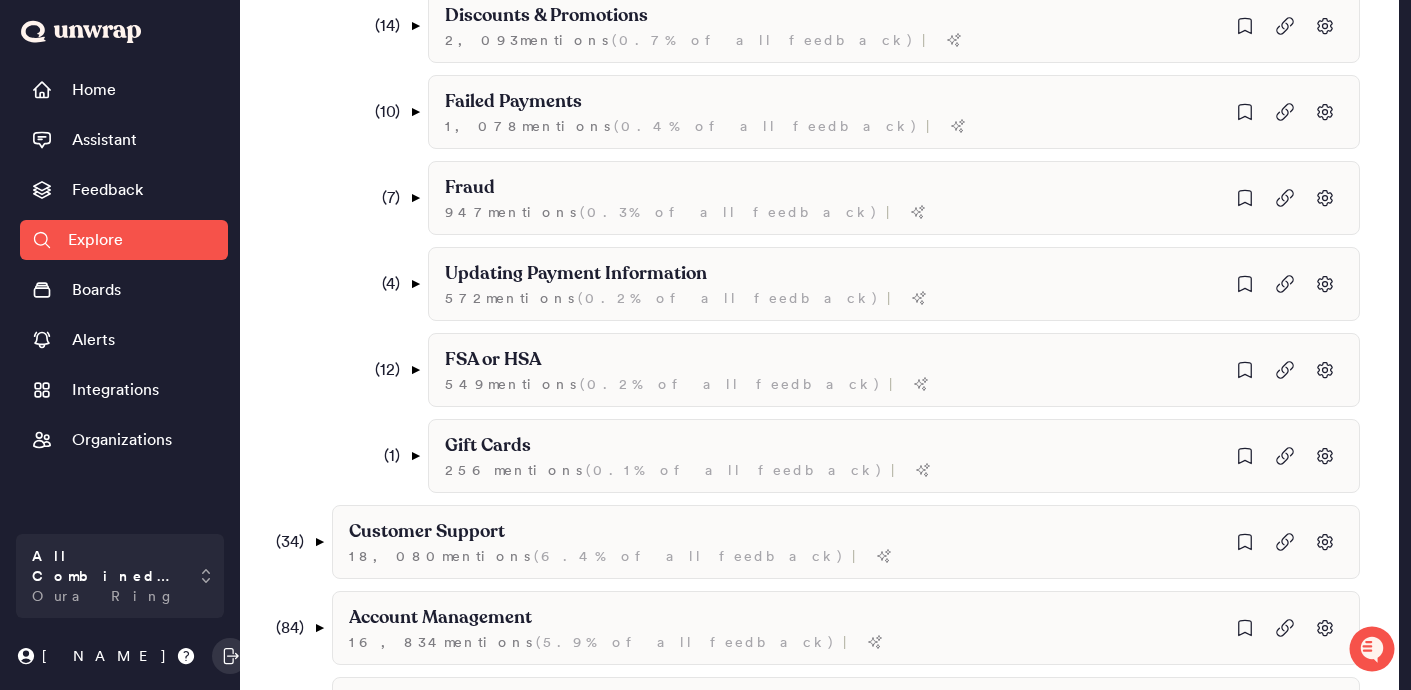 scroll, scrollTop: 1214, scrollLeft: 0, axis: vertical 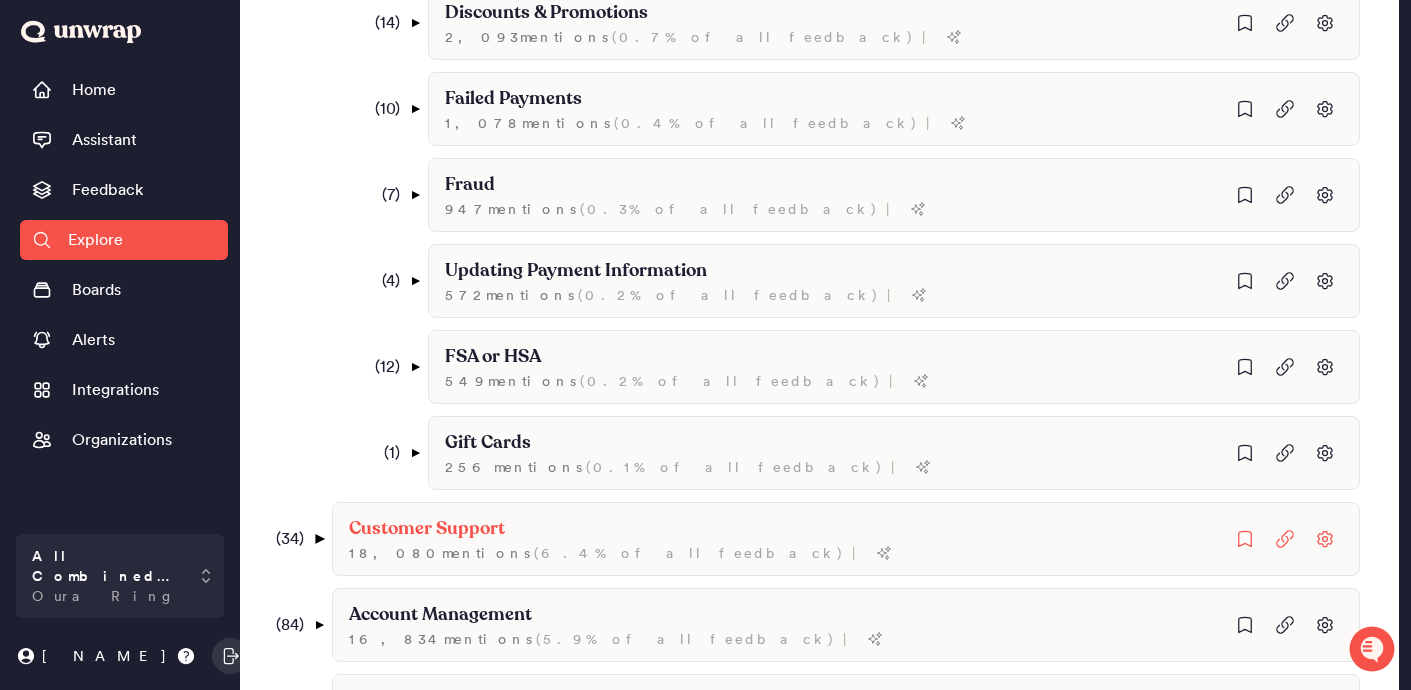 click on "▼" at bounding box center (318, 539) 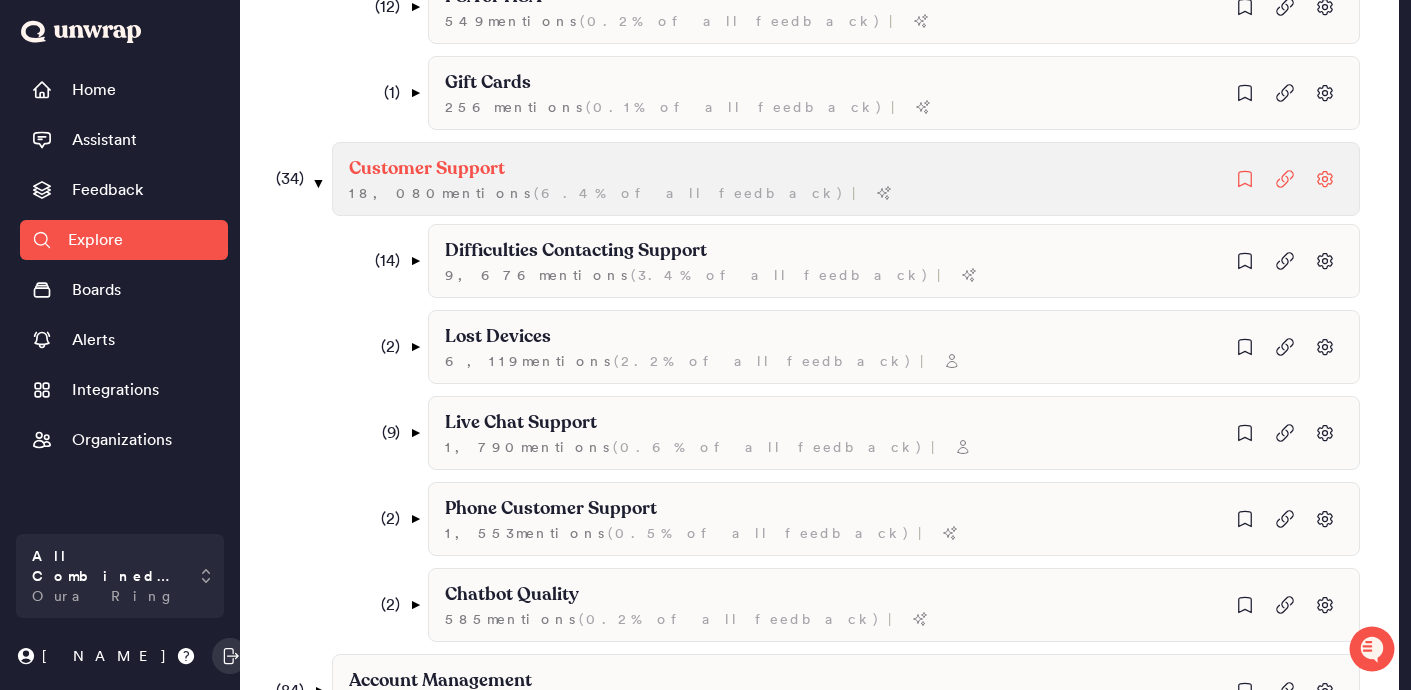 scroll, scrollTop: 1477, scrollLeft: 0, axis: vertical 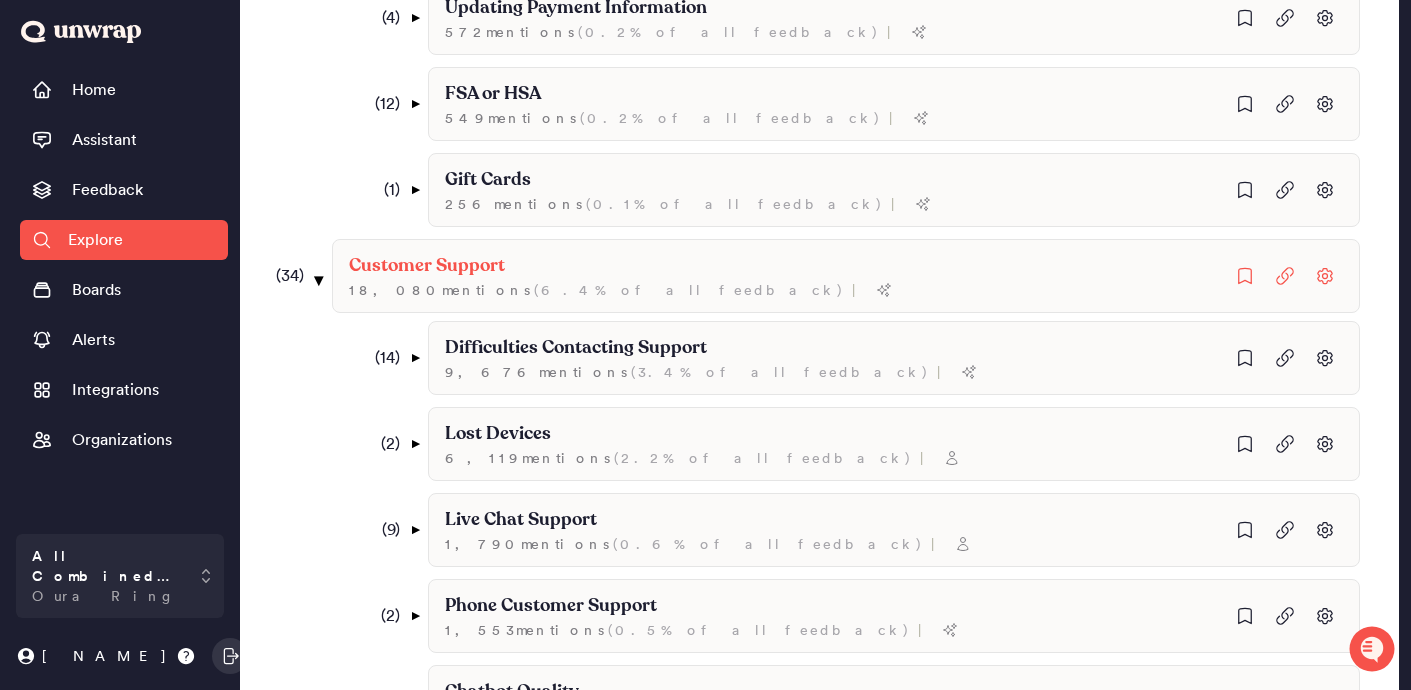 click on "▼" at bounding box center [318, 280] 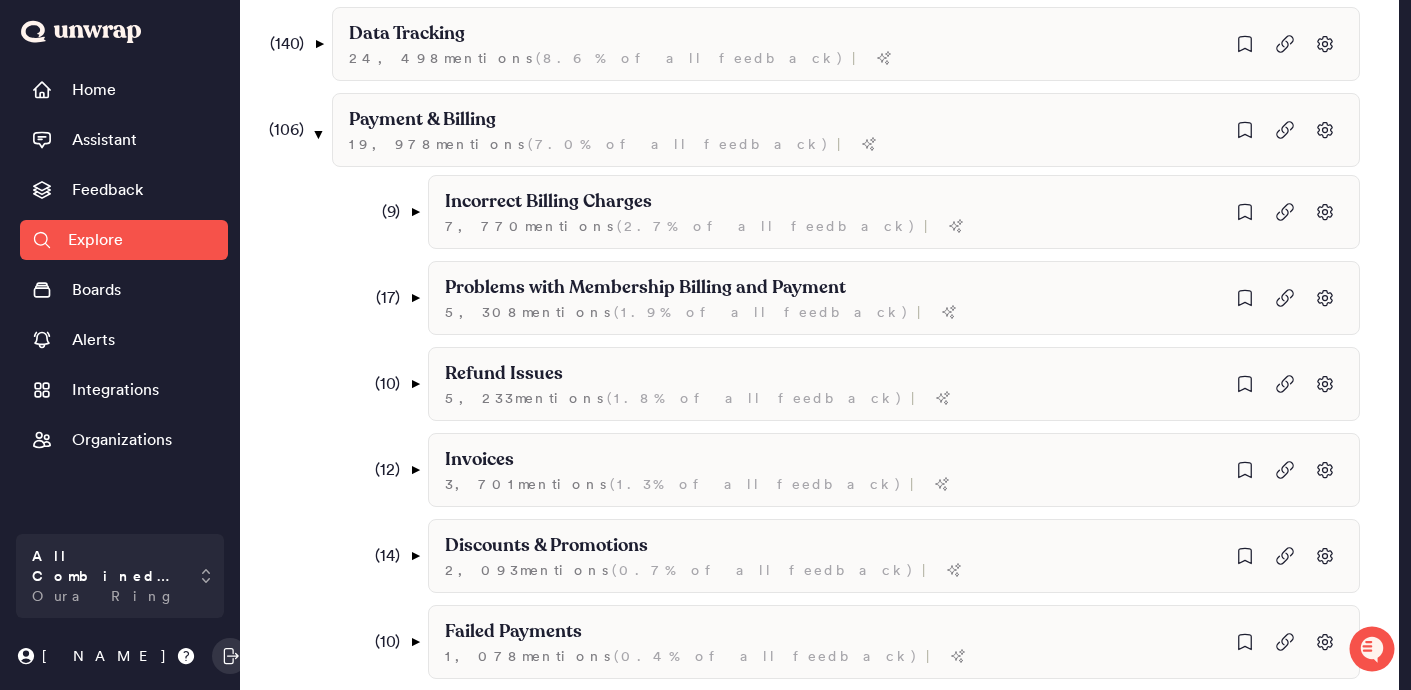 scroll, scrollTop: 668, scrollLeft: 0, axis: vertical 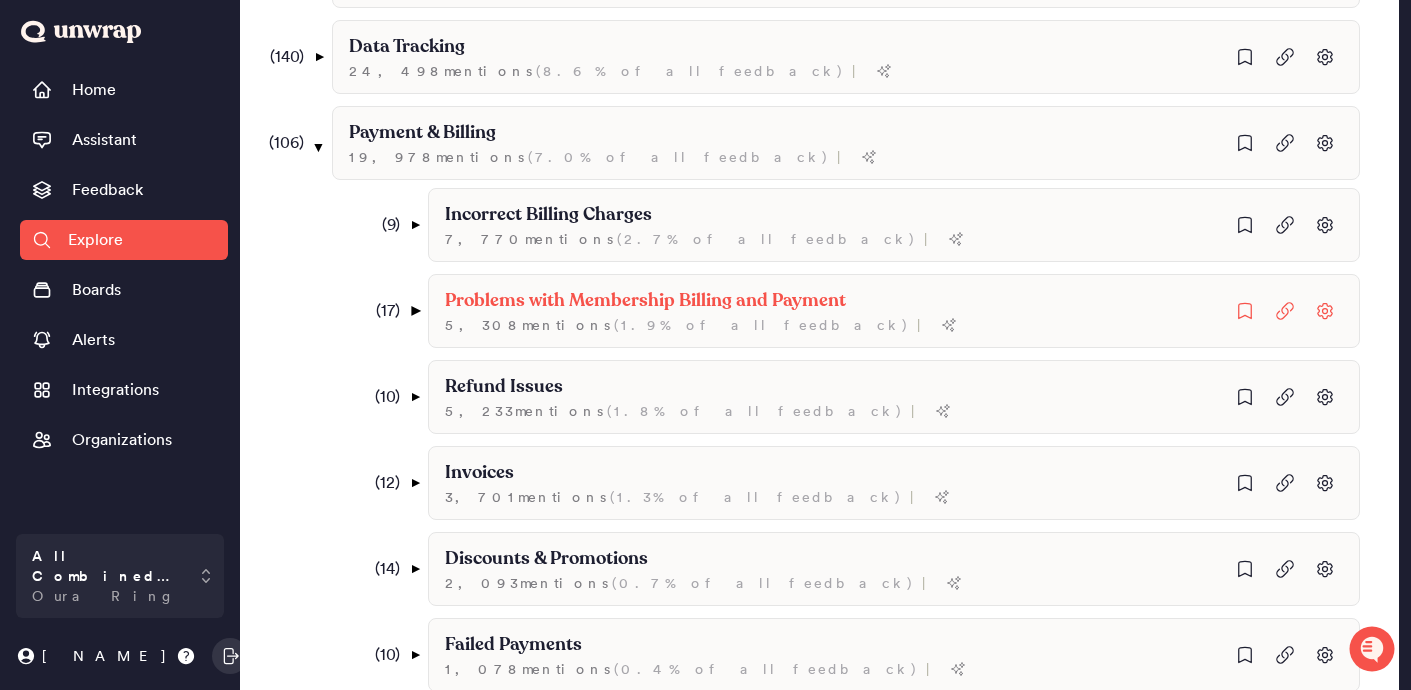 click on "▼" at bounding box center [414, 311] 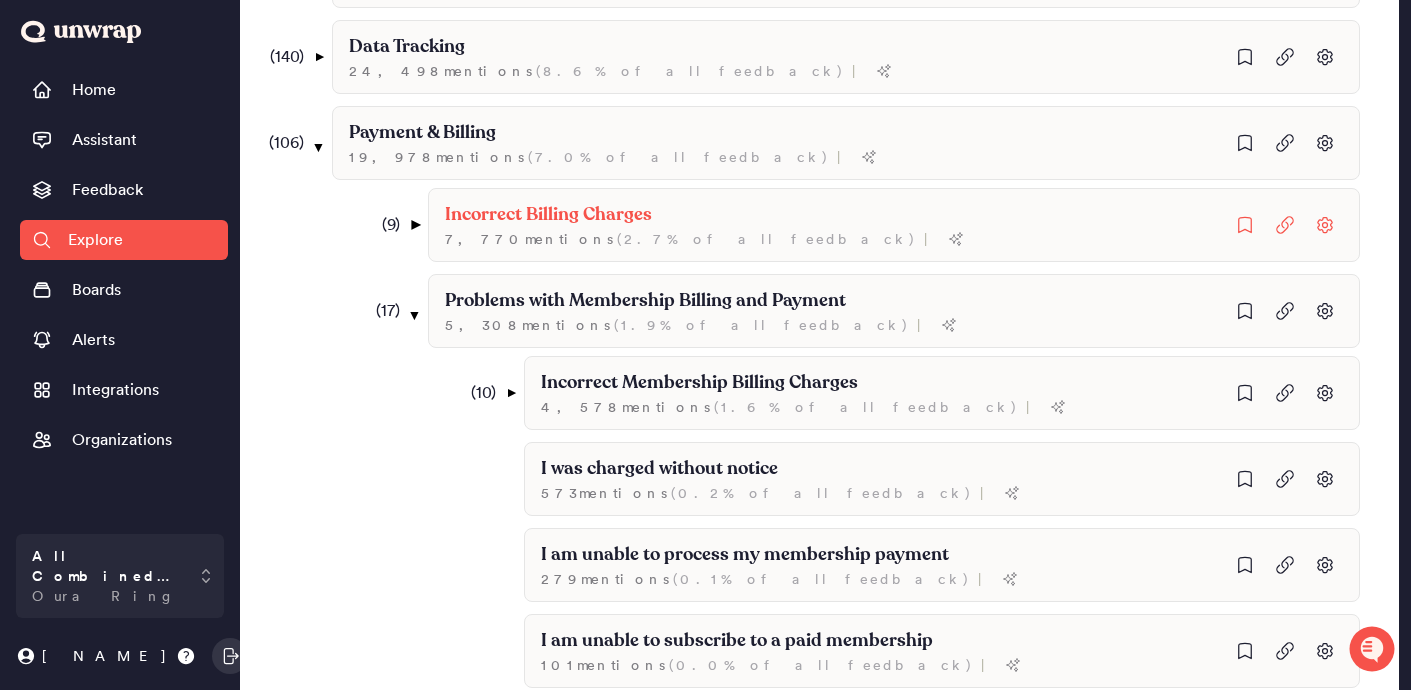 click on "▼" at bounding box center (414, 225) 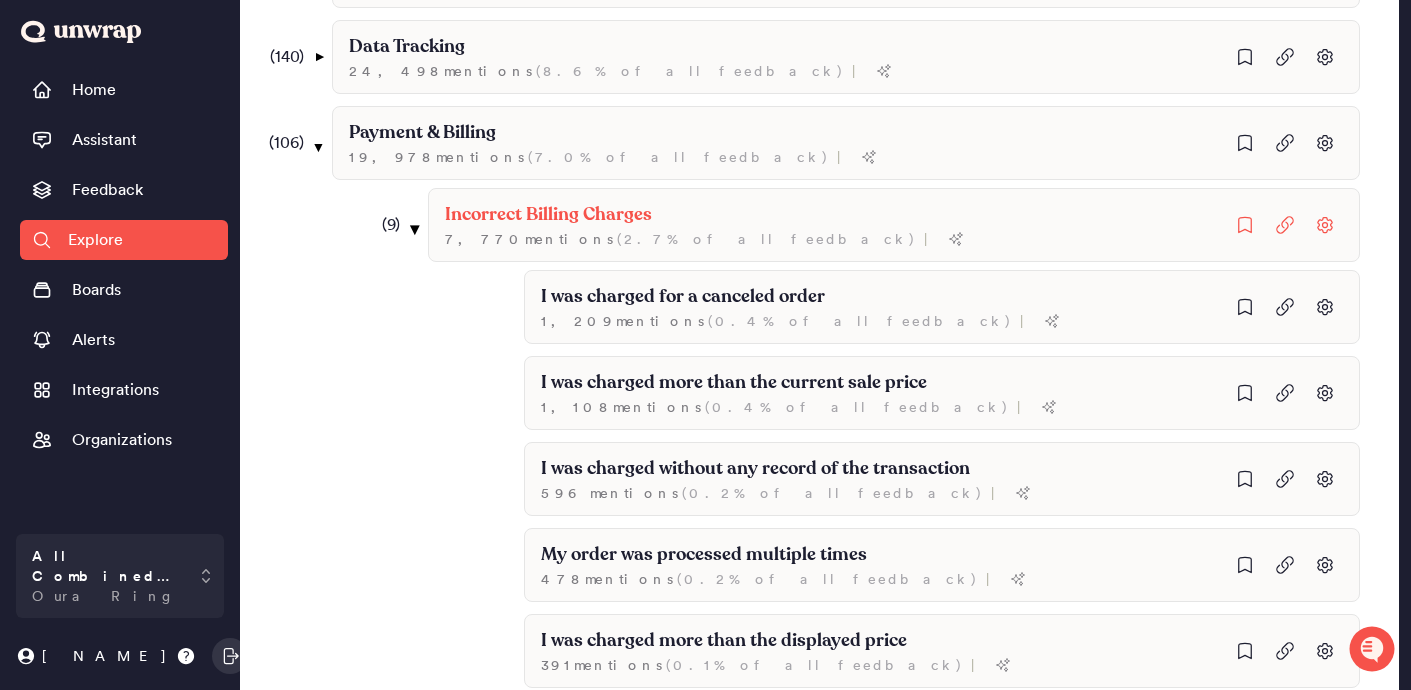 click on "▼" at bounding box center [414, 229] 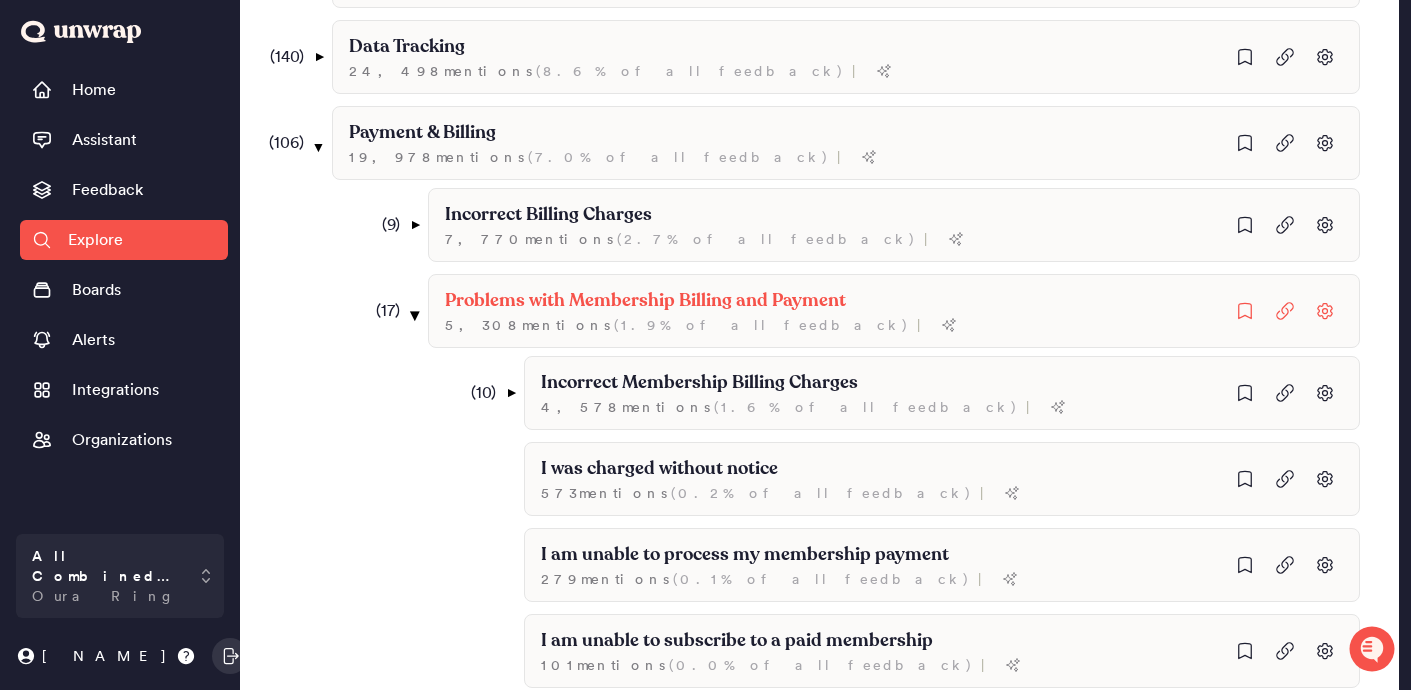click on "▼" at bounding box center [414, 315] 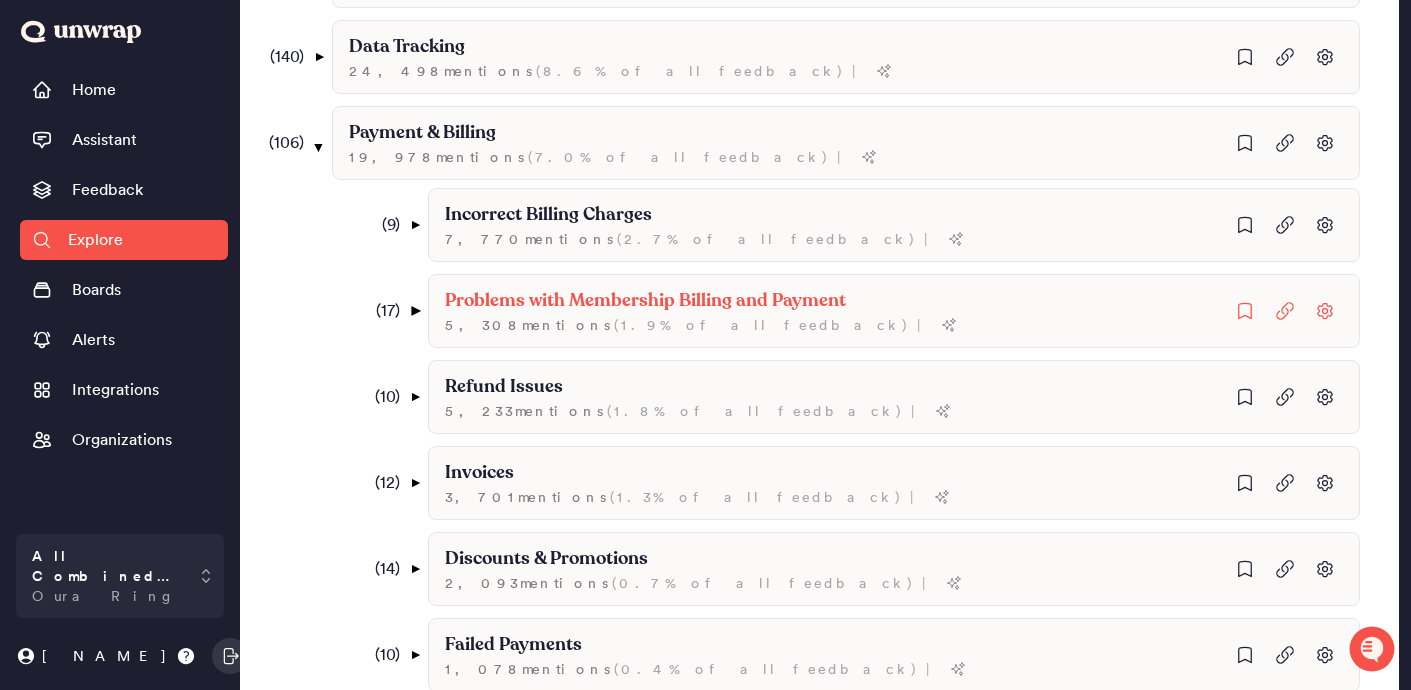 click on "▼" at bounding box center (414, 311) 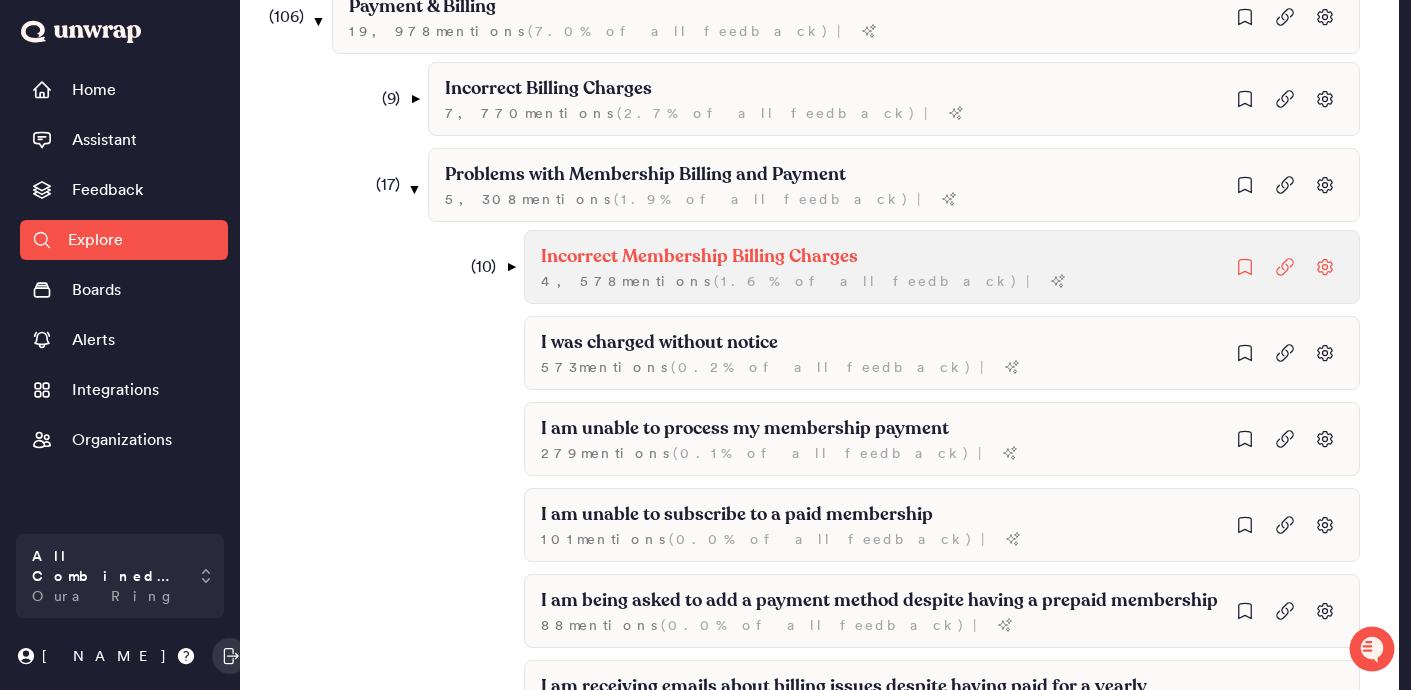 scroll, scrollTop: 790, scrollLeft: 0, axis: vertical 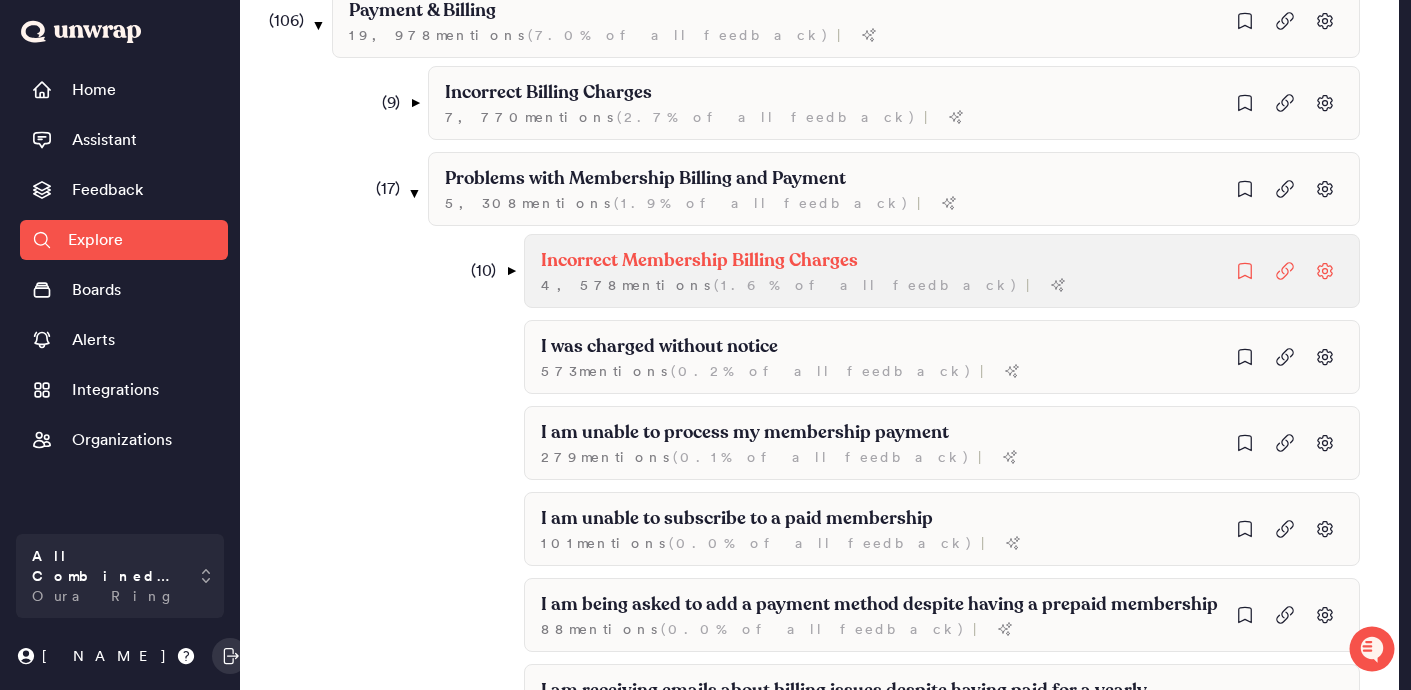 click on "Incorrect Membership Billing Charges 4,578  mention s   ( 1.6% of all feedback ) |" at bounding box center [942, 271] 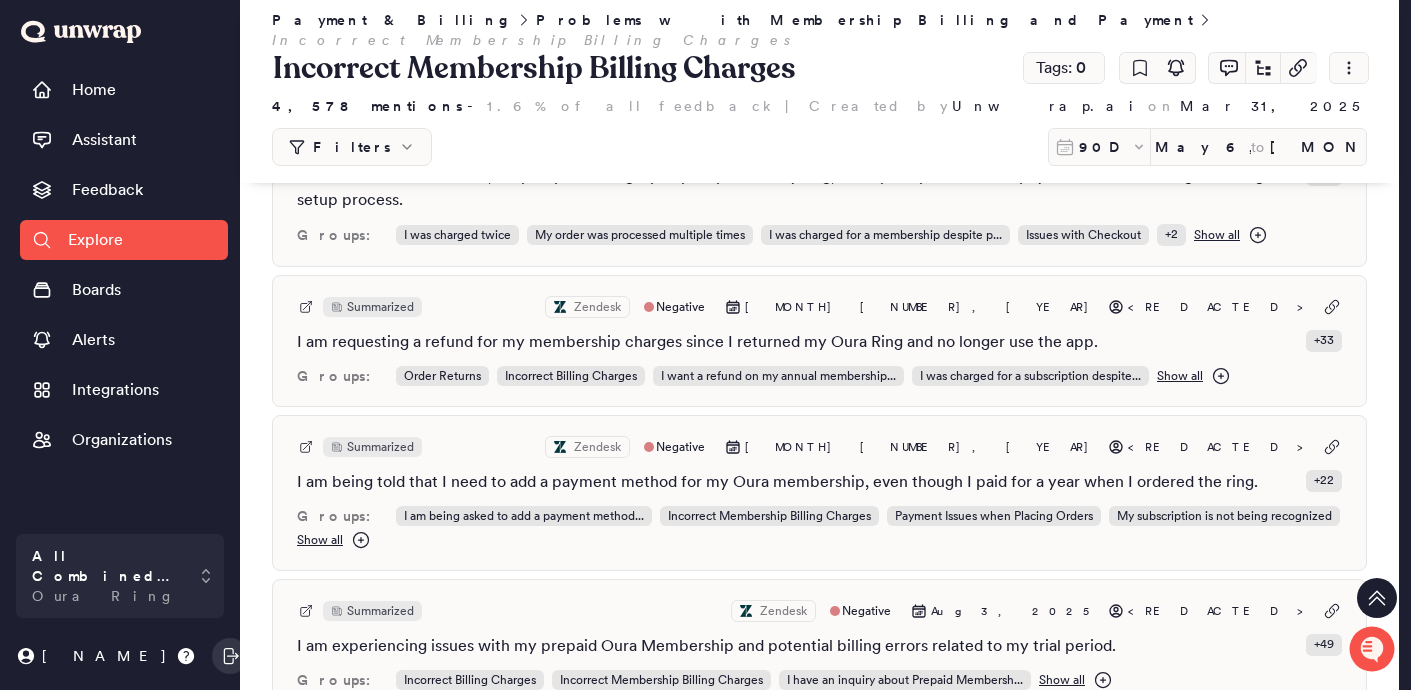 scroll, scrollTop: 1186, scrollLeft: 0, axis: vertical 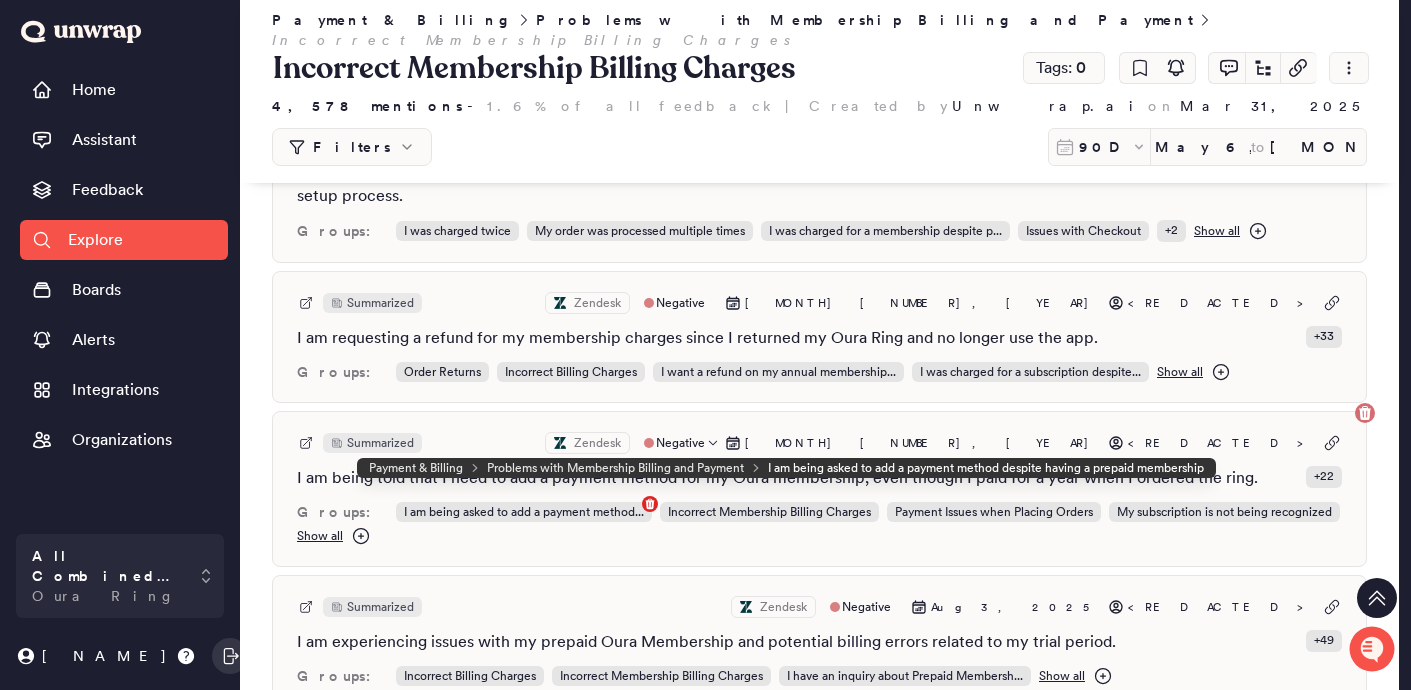 click on "I am being asked to add a payment method..." at bounding box center (524, 512) 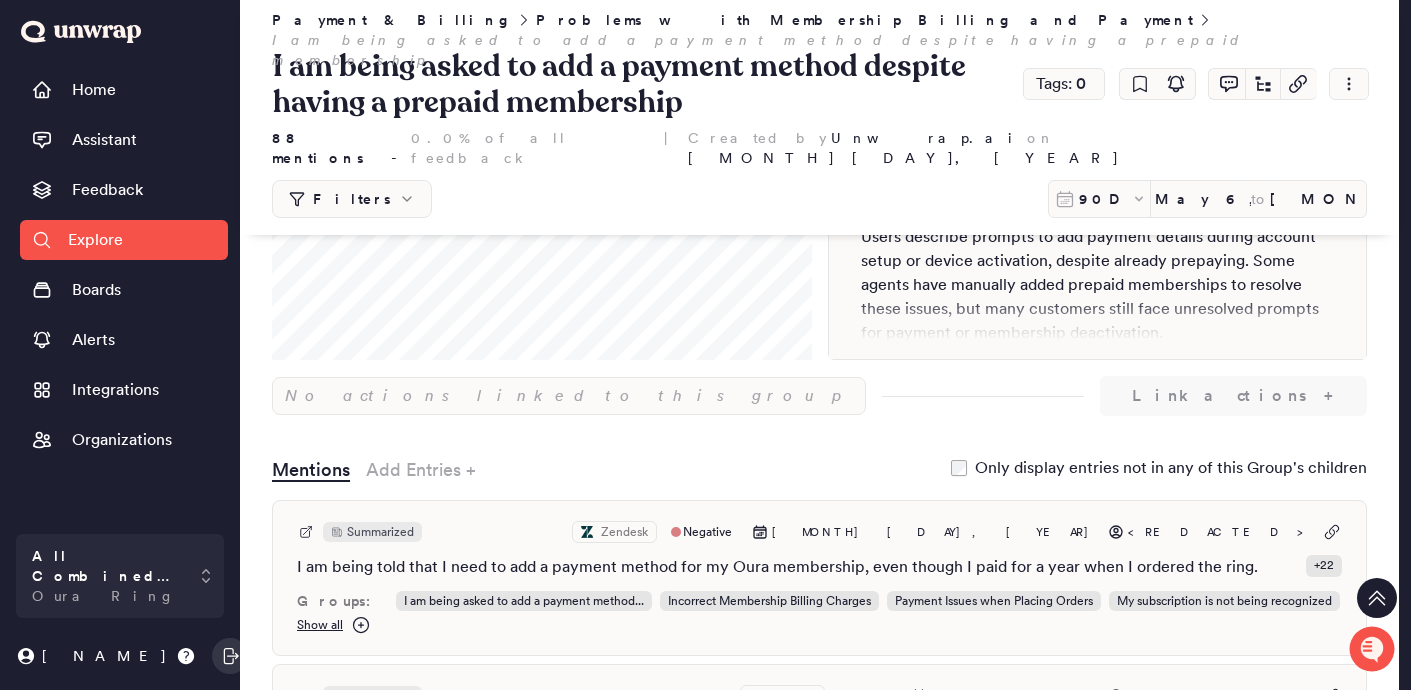scroll, scrollTop: 314, scrollLeft: 0, axis: vertical 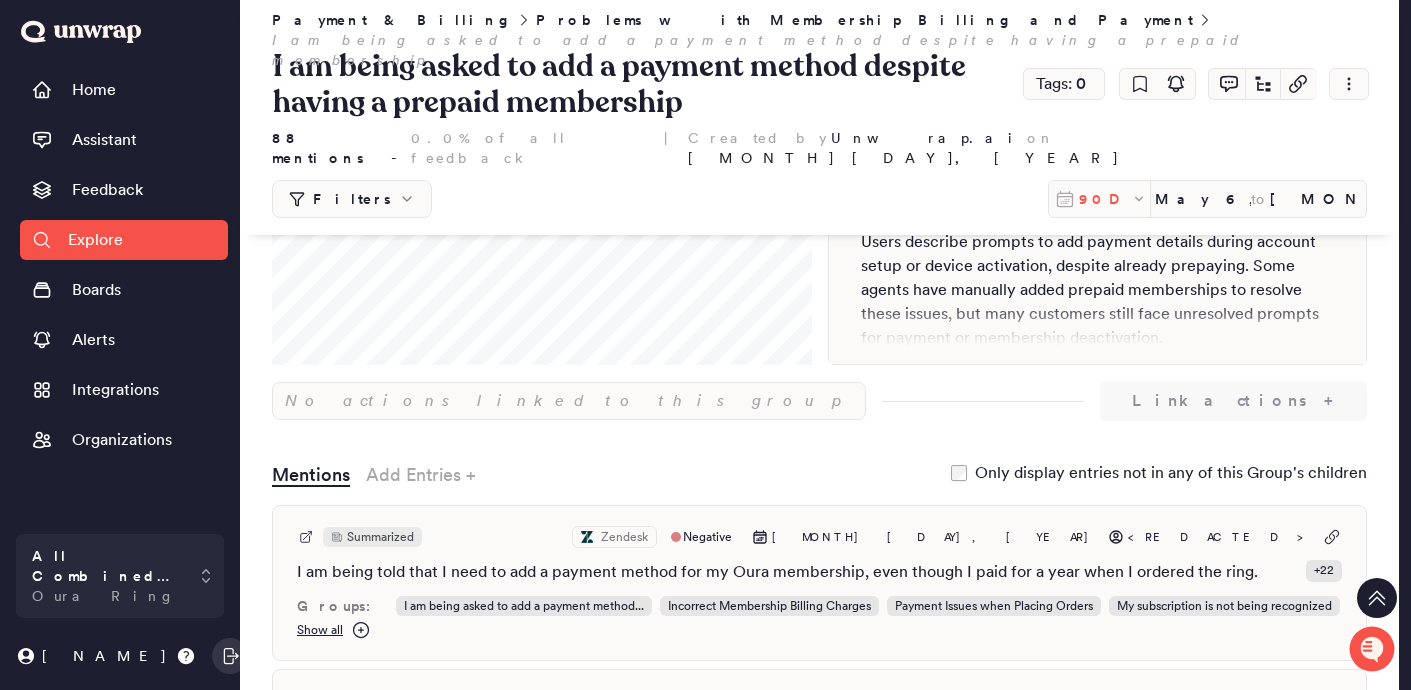 click on "90D" at bounding box center (1105, 199) 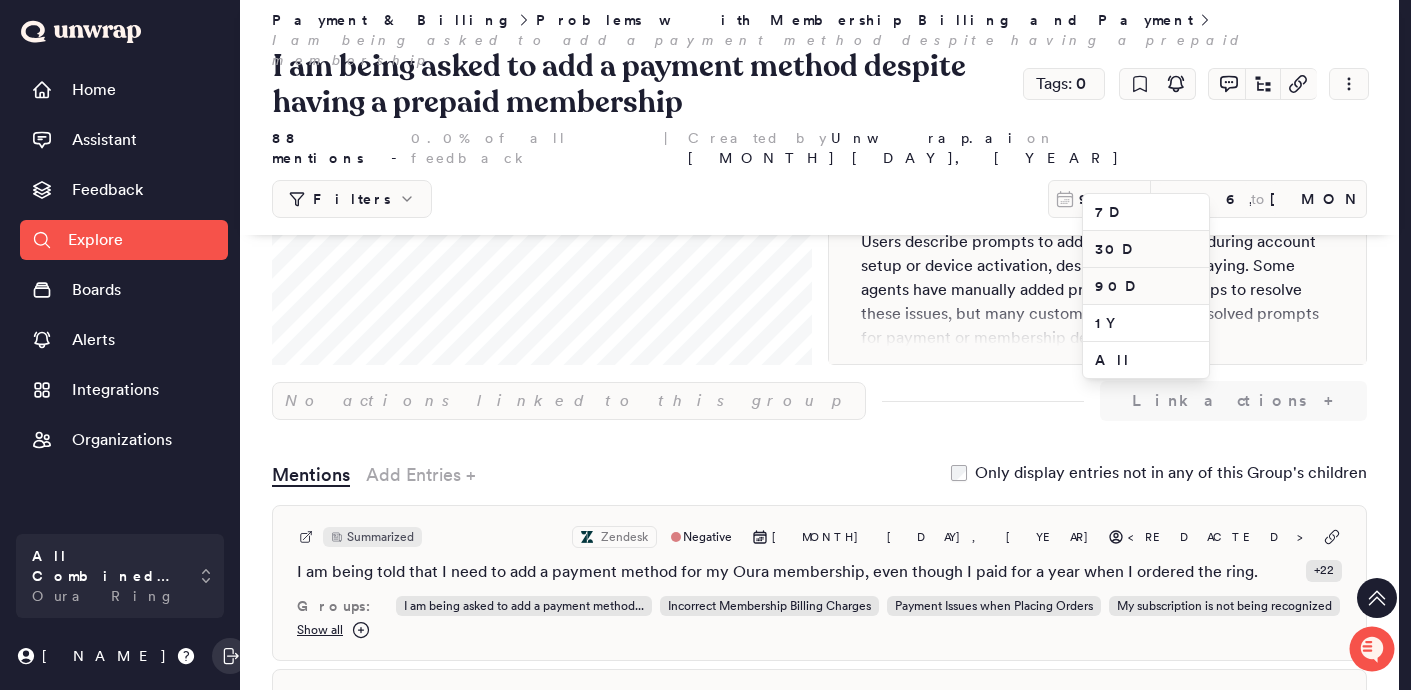 click on "30D" at bounding box center [1146, 249] 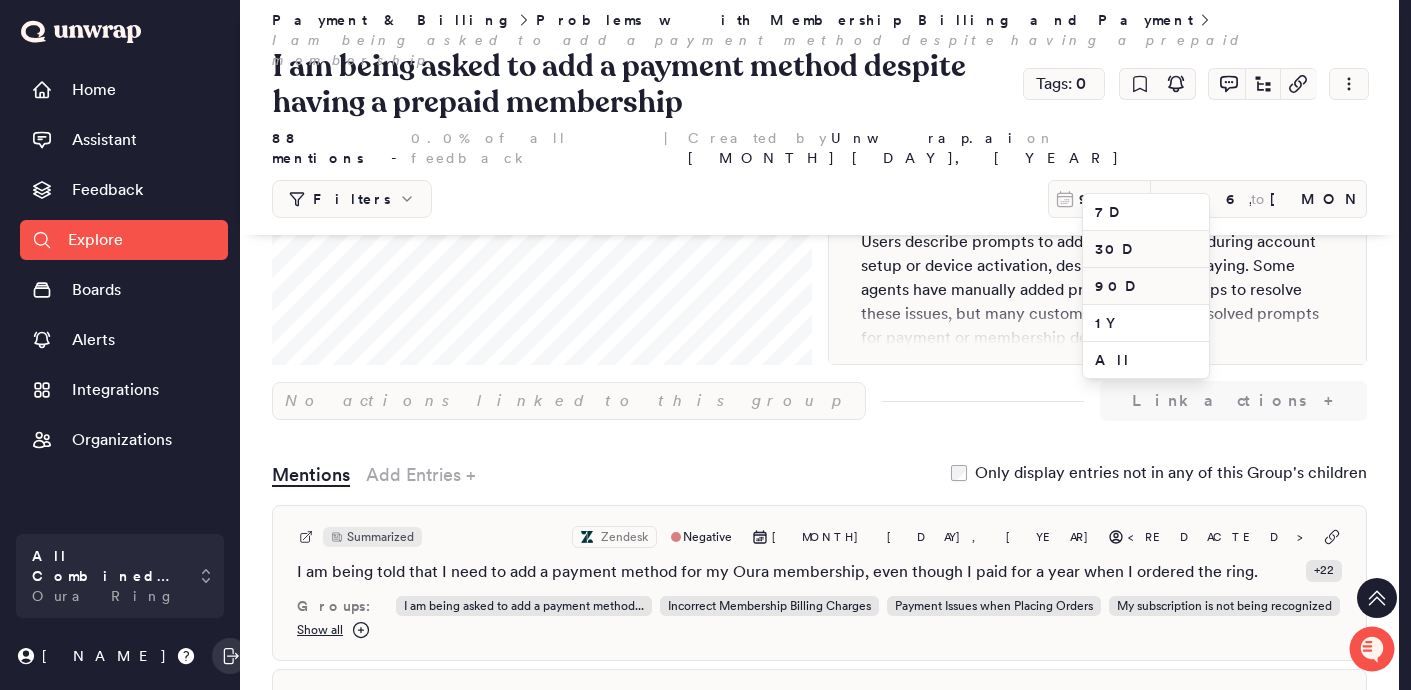 type on "Jul 5, 2025" 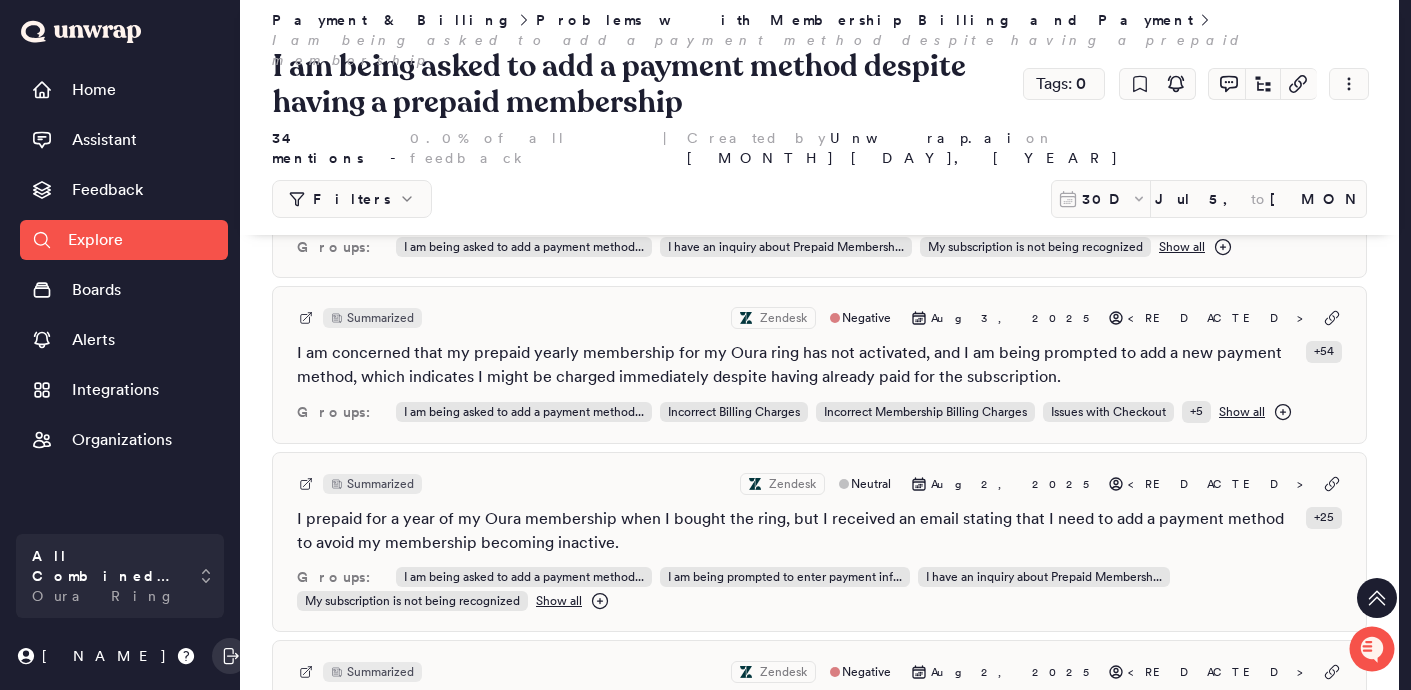 scroll, scrollTop: 882, scrollLeft: 0, axis: vertical 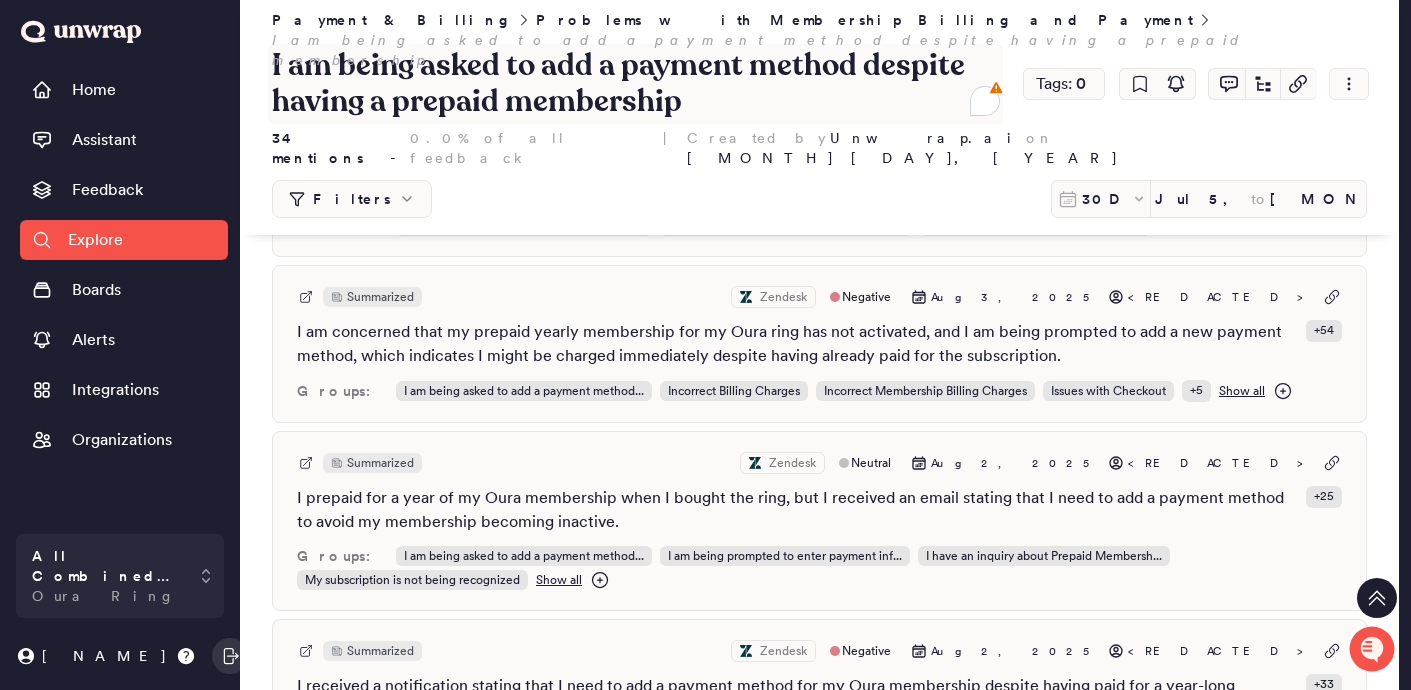 drag, startPoint x: 271, startPoint y: 60, endPoint x: 670, endPoint y: 115, distance: 402.7729 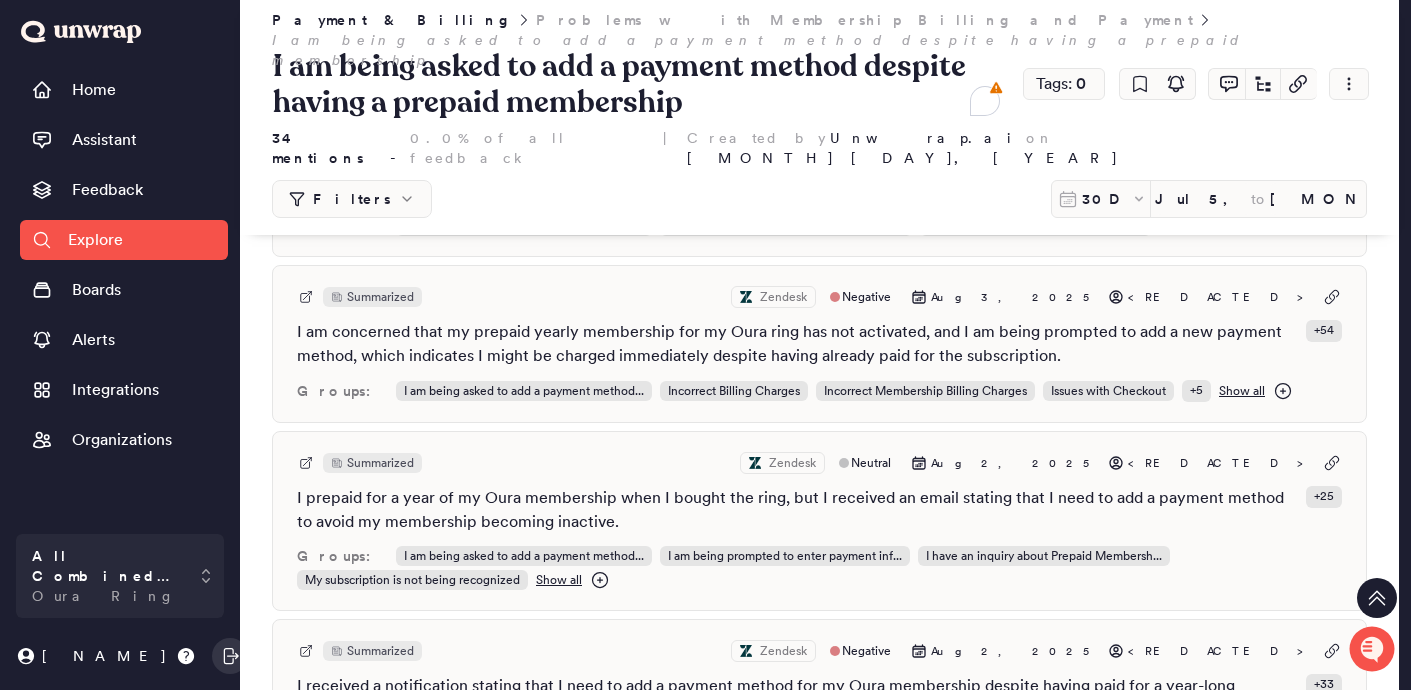 click on "Problems with Membership Billing and Payment" at bounding box center [864, 20] 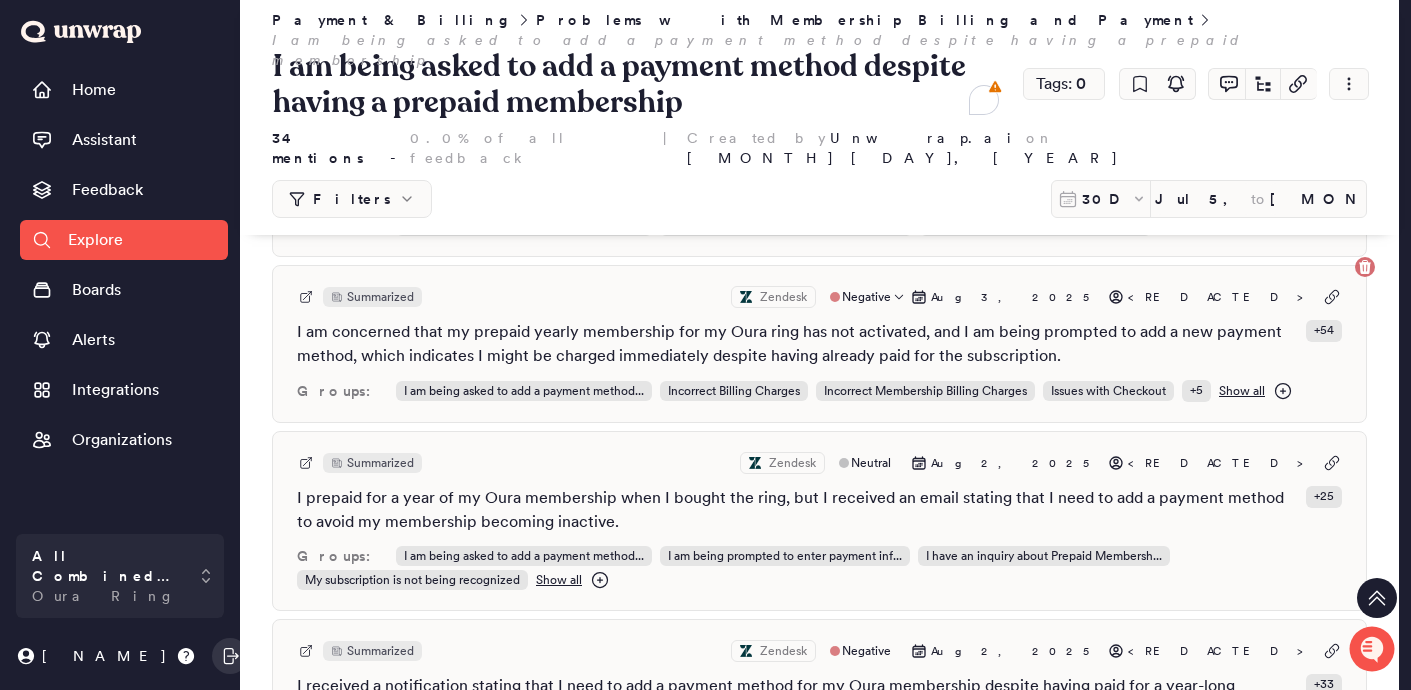 click on "I am concerned that my prepaid yearly membership for my Oura ring has not activated, and I am being prompted to add a new payment method, which indicates I might be charged immediately despite having already paid for the subscription." at bounding box center (797, 344) 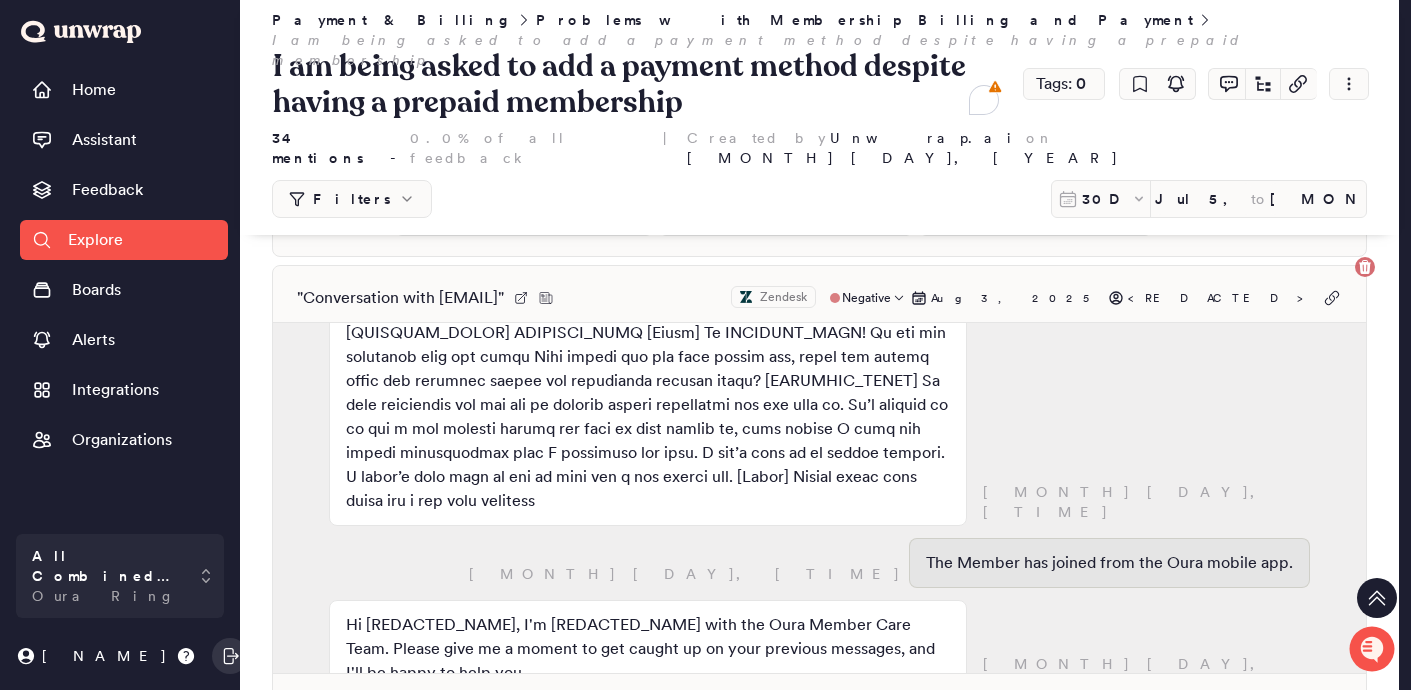 scroll, scrollTop: 239, scrollLeft: 0, axis: vertical 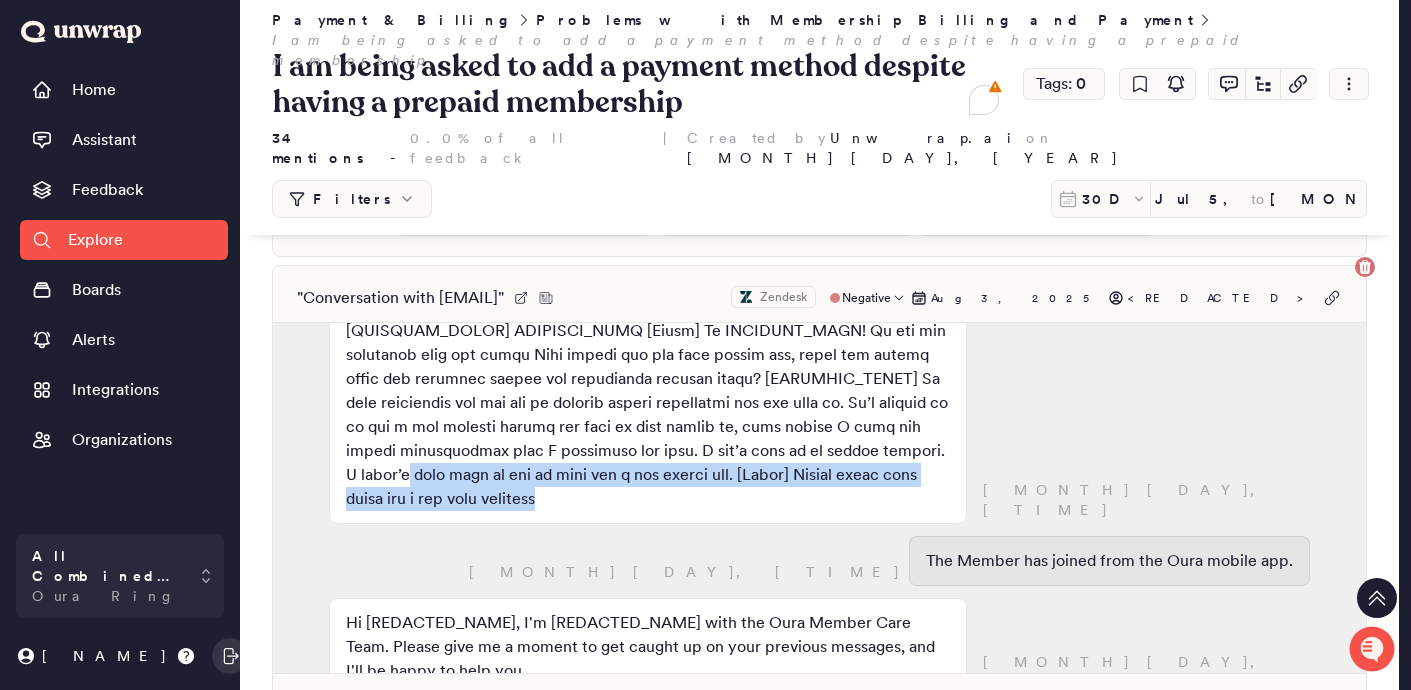 drag, startPoint x: 646, startPoint y: 438, endPoint x: 473, endPoint y: 405, distance: 176.11928 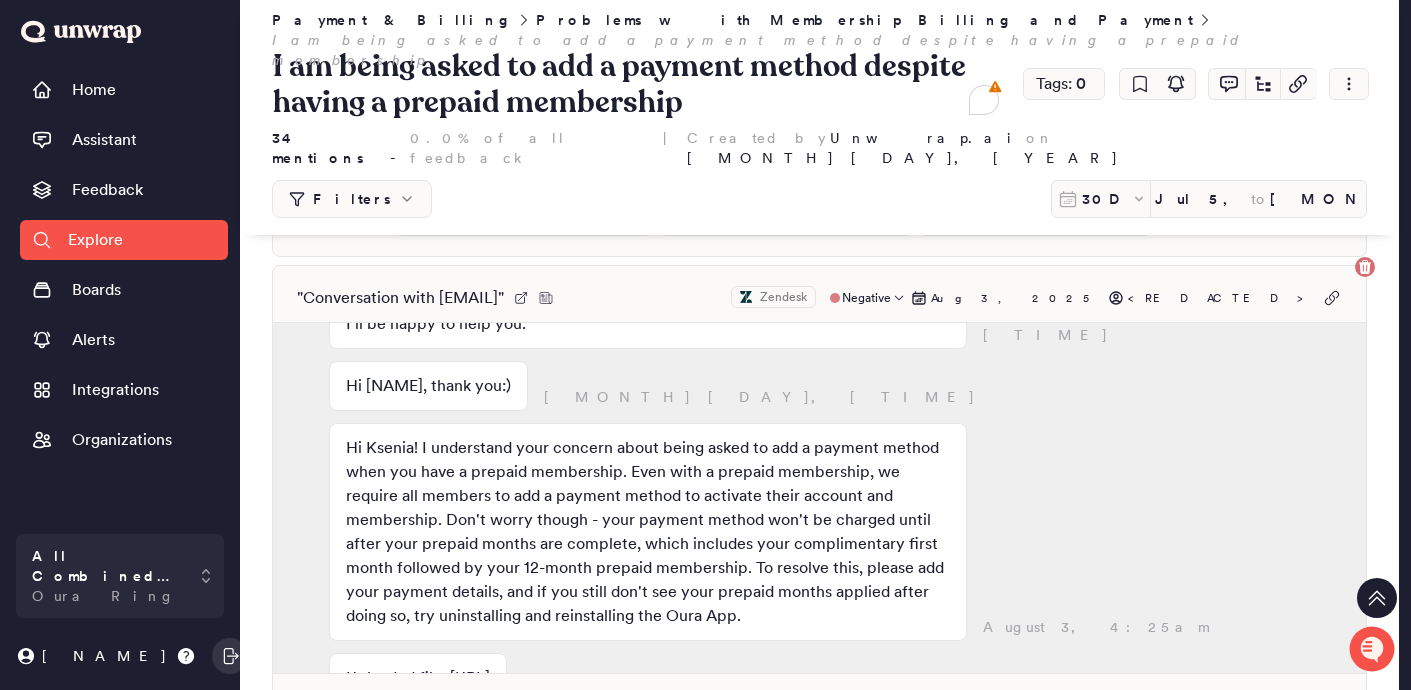 scroll, scrollTop: 589, scrollLeft: 0, axis: vertical 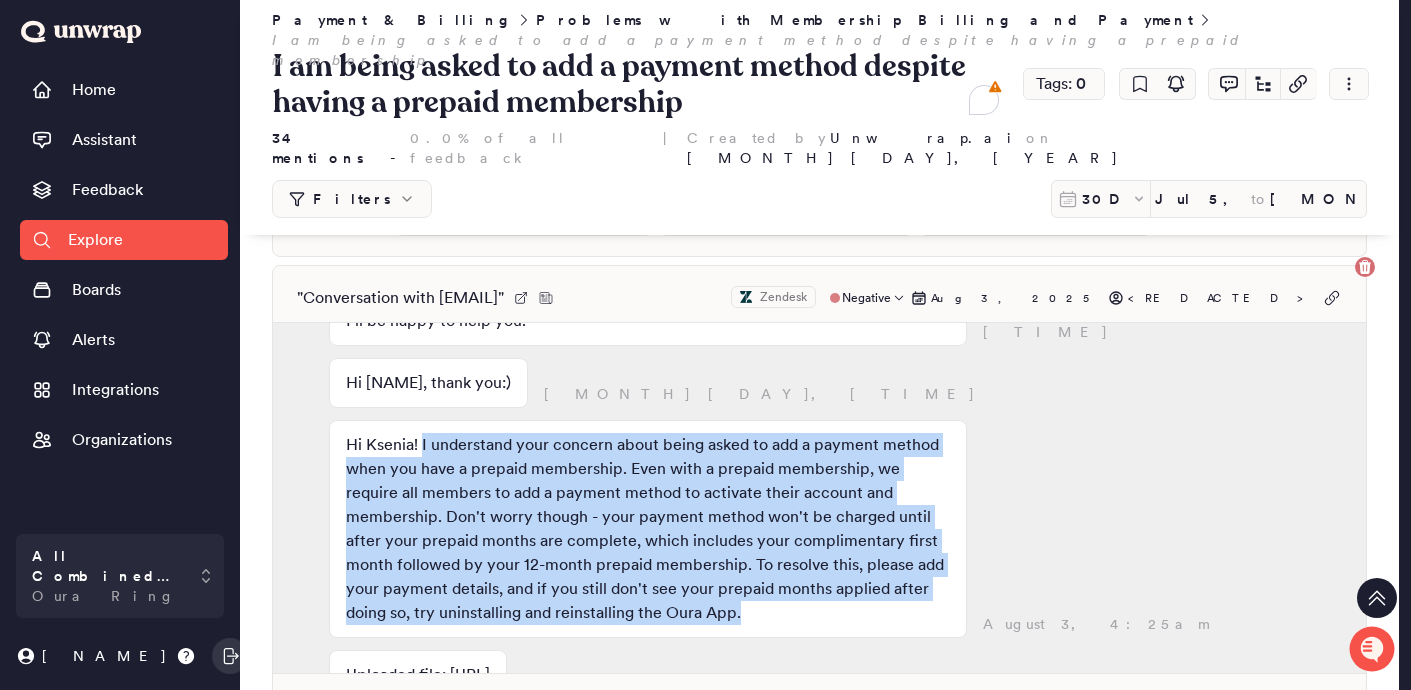 drag, startPoint x: 694, startPoint y: 558, endPoint x: 420, endPoint y: 389, distance: 321.927 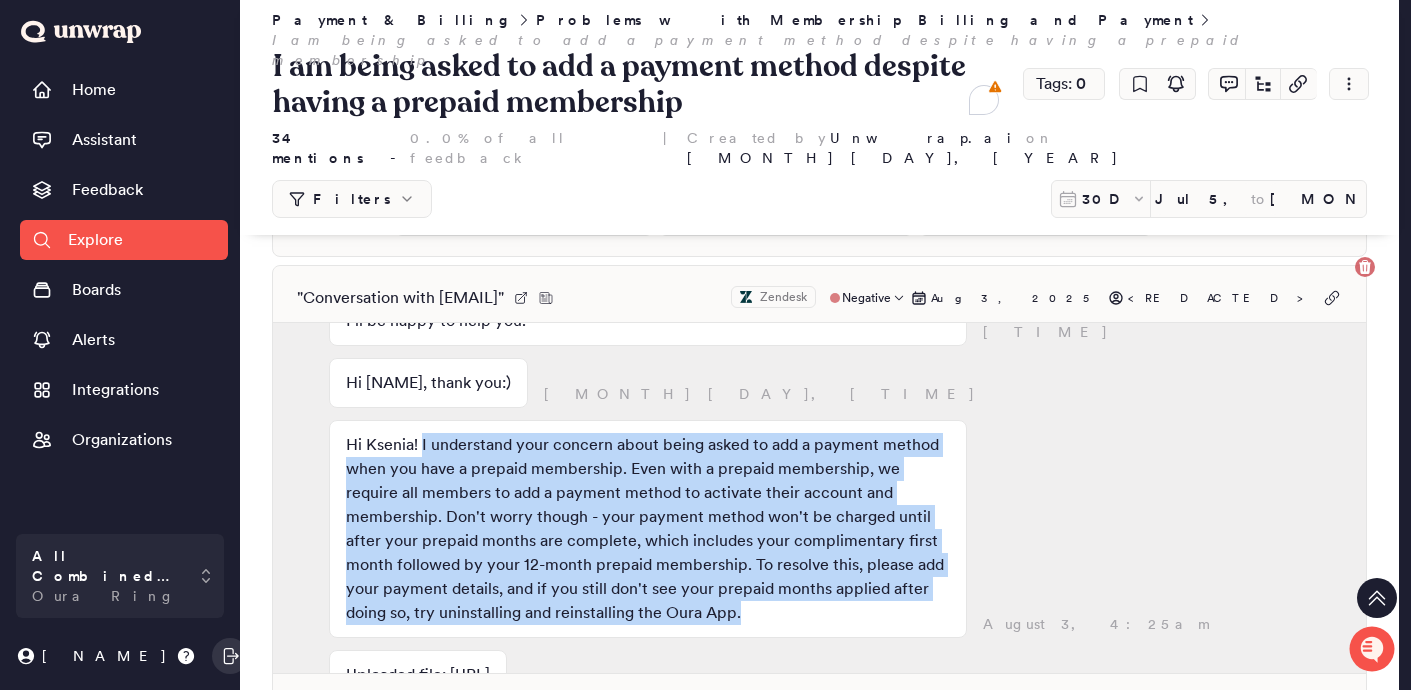 copy on "I understand your concern about being asked to add a payment method when you have a prepaid membership. Even with a prepaid membership, we require all members to add a payment method to activate their account and membership. Don't worry though - your payment method won't be charged until after your prepaid months are complete, which includes your complimentary first month followed by your 12-month prepaid membership. To resolve this, please add your payment details, and if you still don't see your prepaid months applied after doing so, try uninstalling and reinstalling the Oura App." 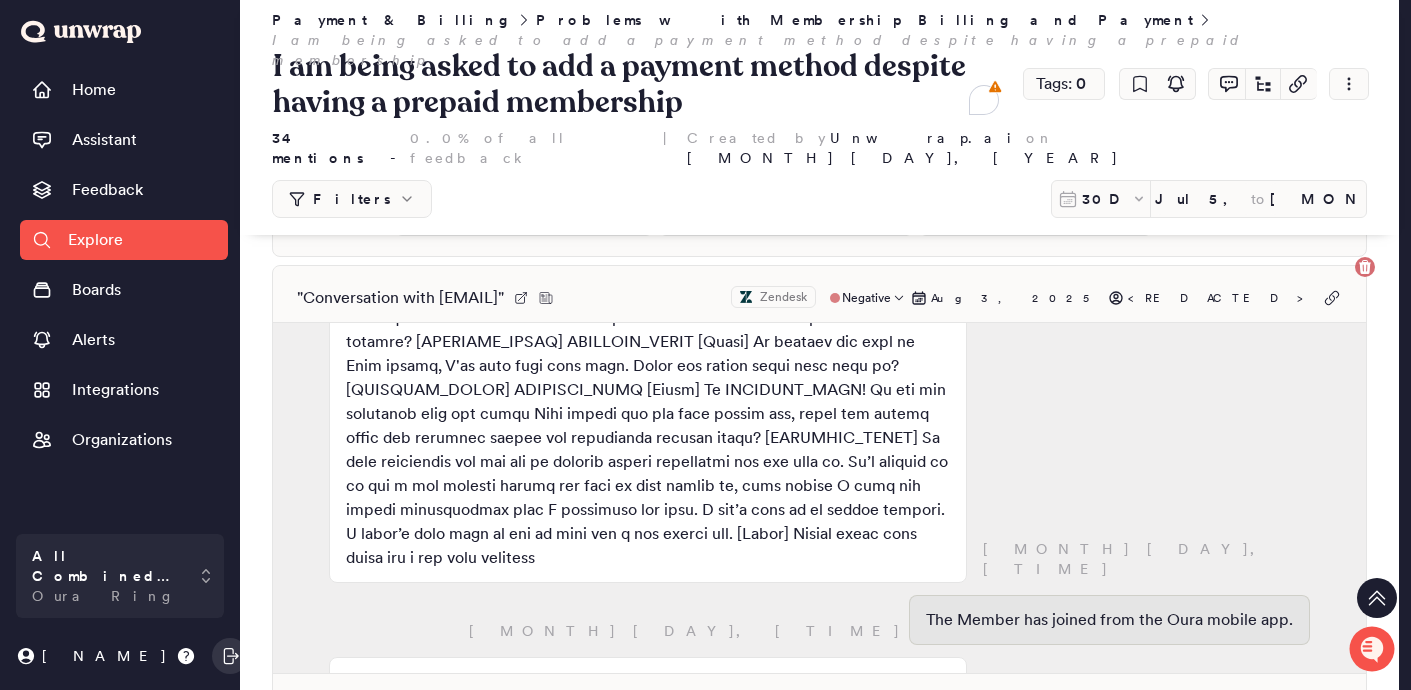scroll, scrollTop: 167, scrollLeft: 0, axis: vertical 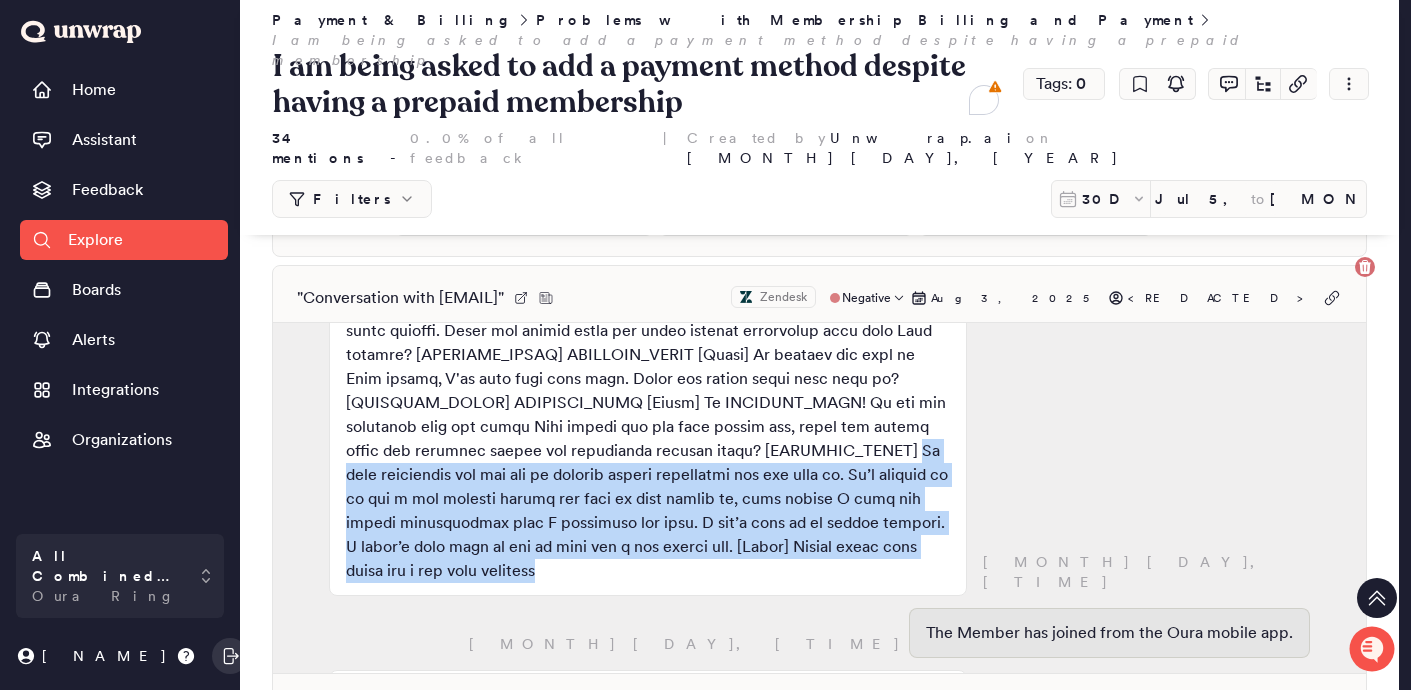 drag, startPoint x: 649, startPoint y: 514, endPoint x: 901, endPoint y: 386, distance: 282.64465 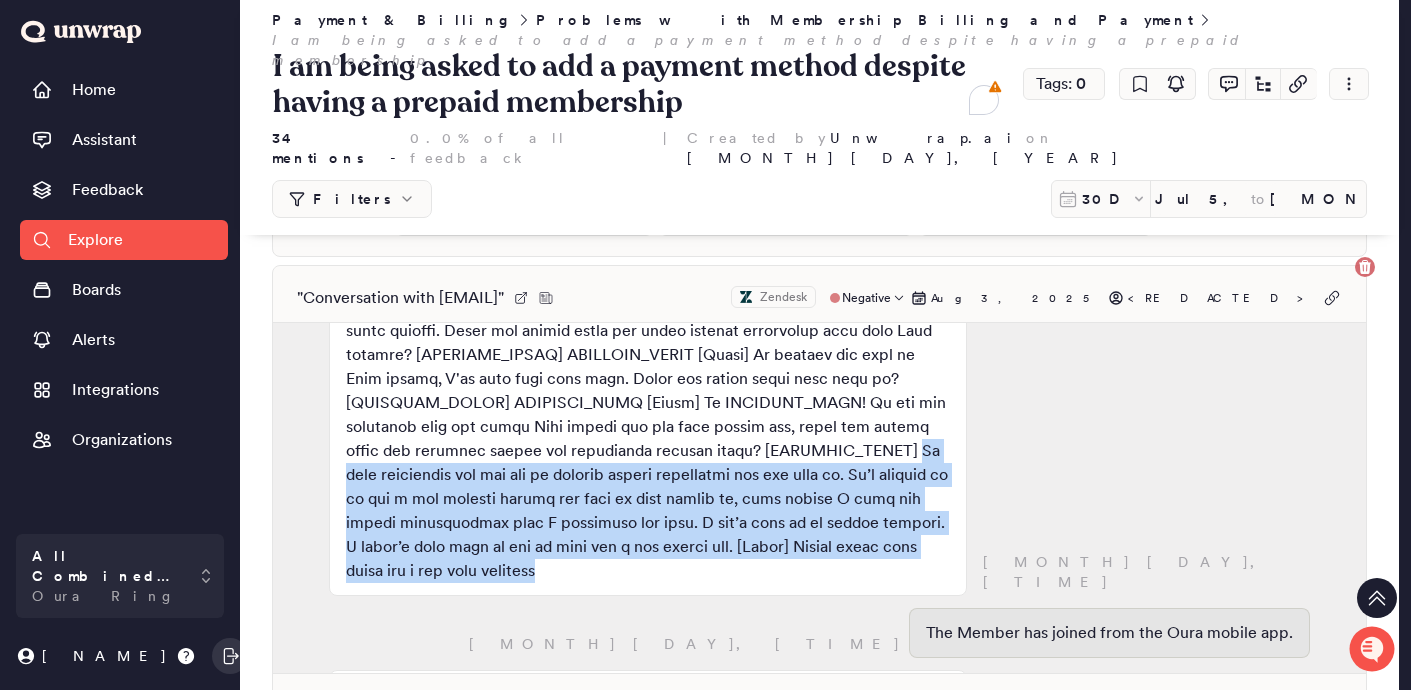 copy on "My free membership ran out and my prepaid yearly membership did not kick in. It’s telling me to add a new payment method and that it will charge me, even though I paid the yearly subscription when I purchased the ring. I don’t want to be double charged. I haven’t been able to use my ring for a few months now. [Agent] Please check your email for a one time passcode" 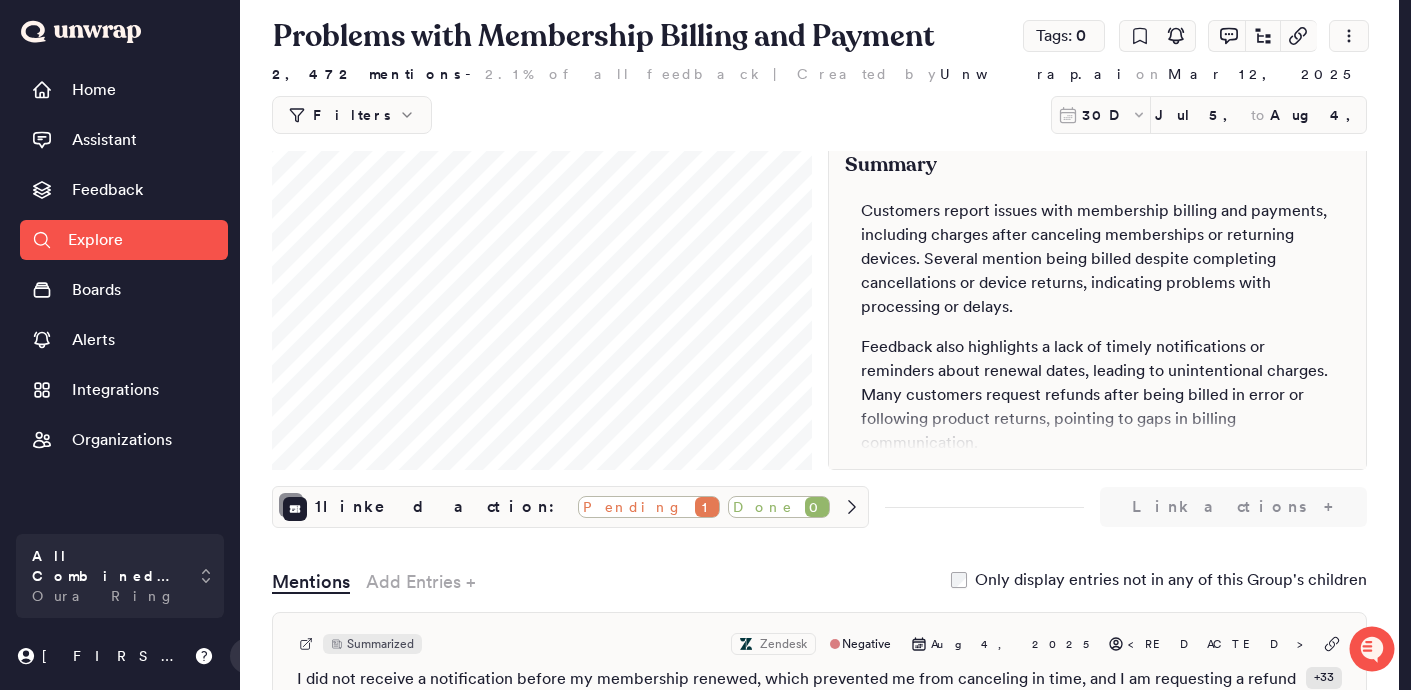 scroll, scrollTop: 0, scrollLeft: 0, axis: both 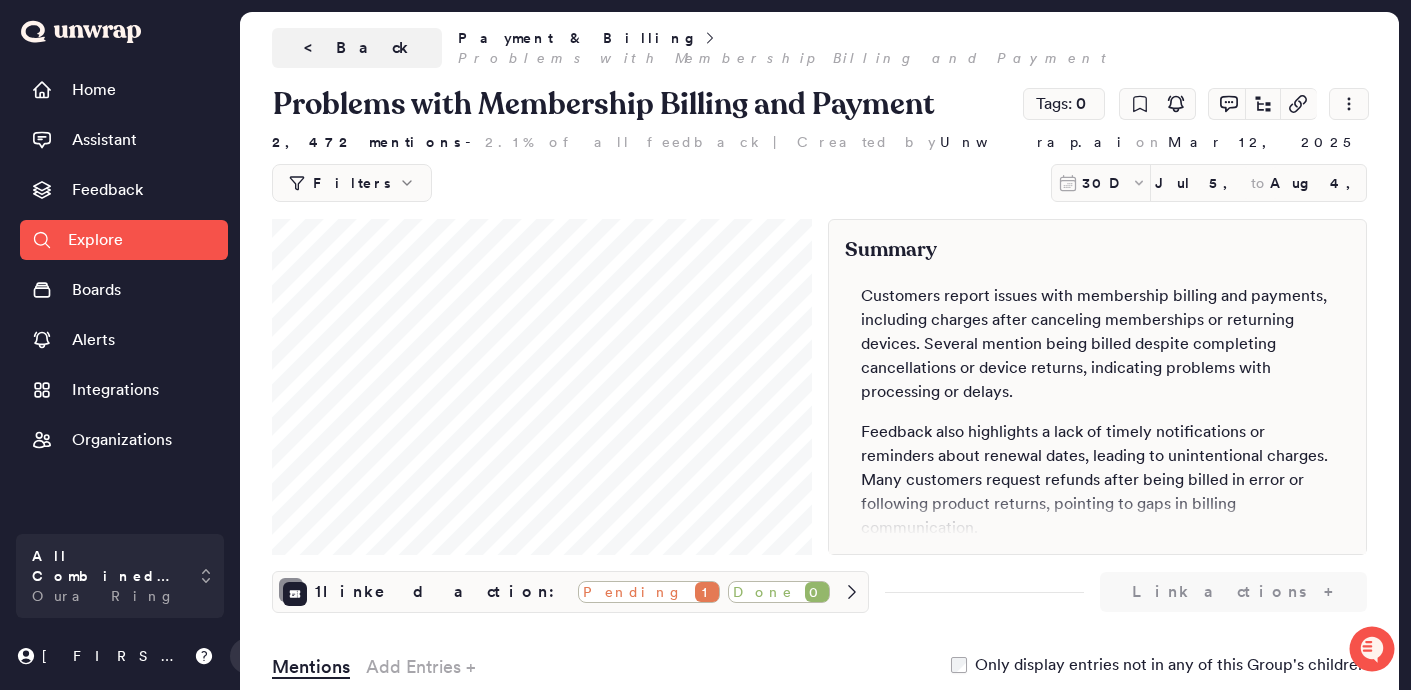 click on "[DATE] to [DATE]" at bounding box center [1258, 183] 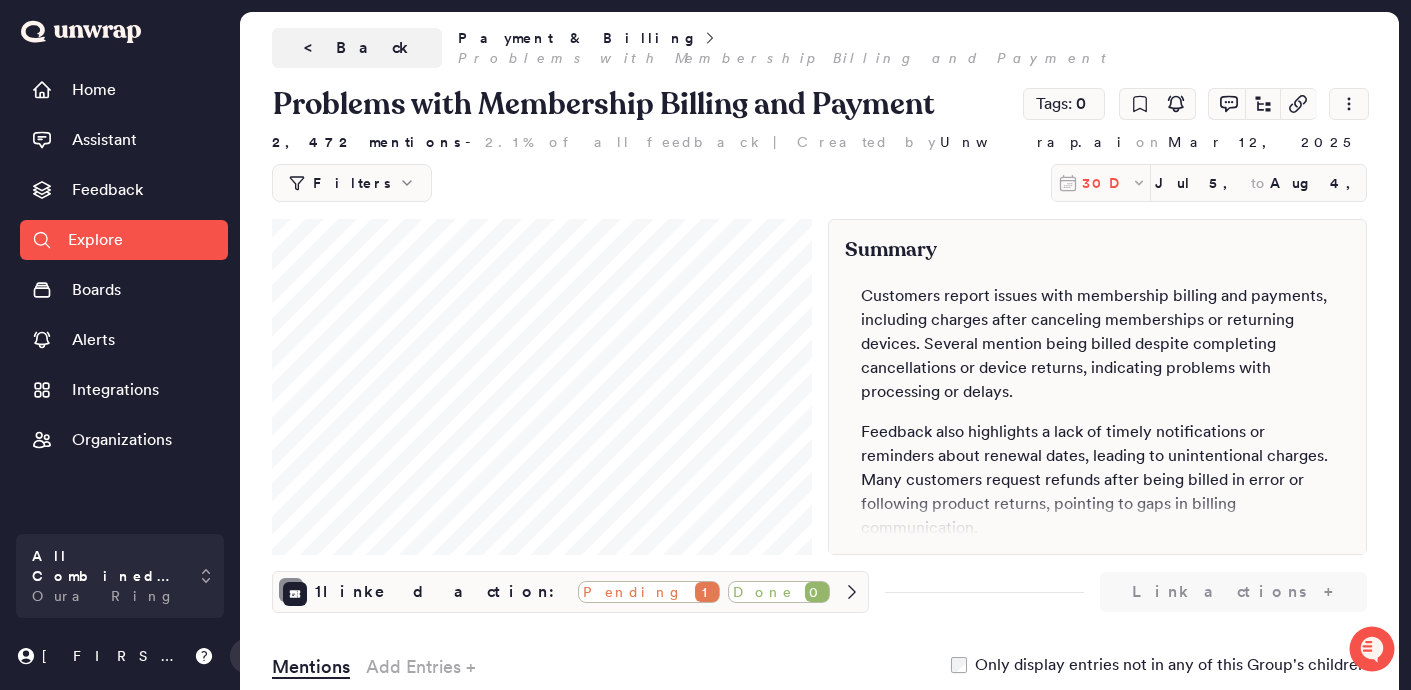click 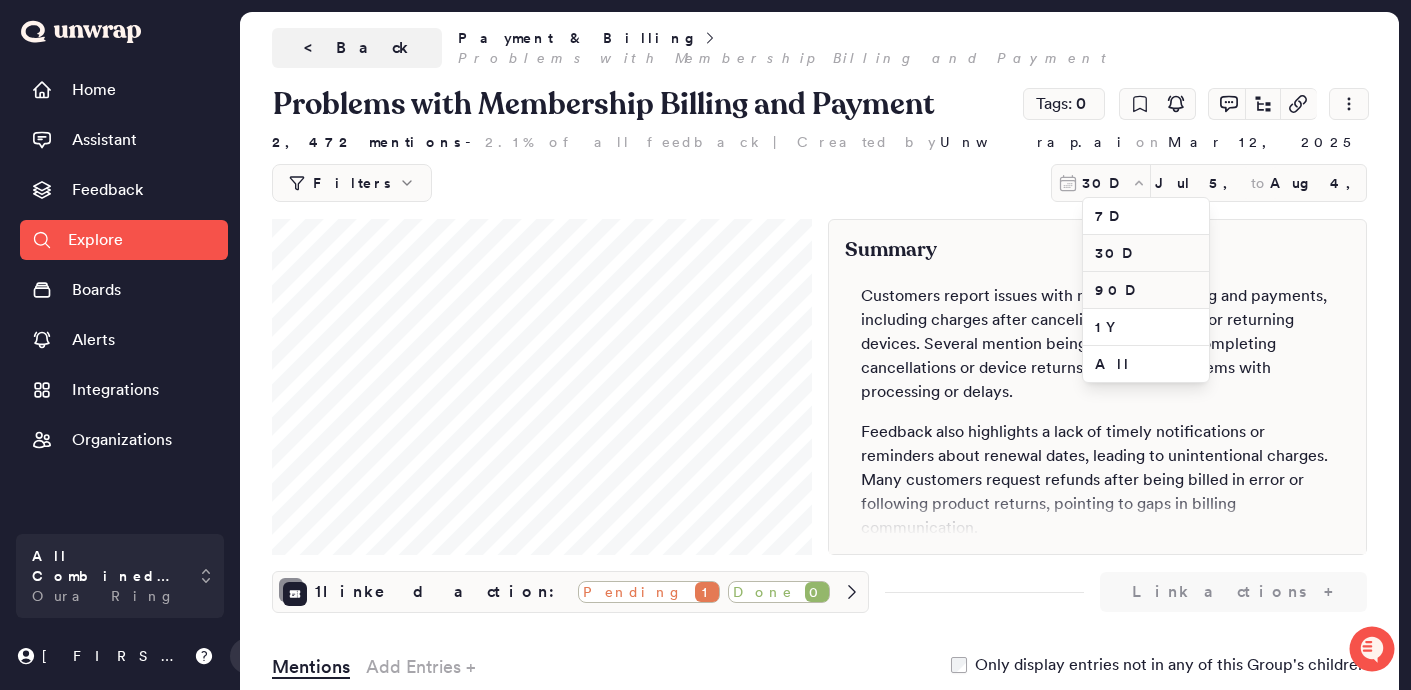 click on "90D" at bounding box center (1146, 290) 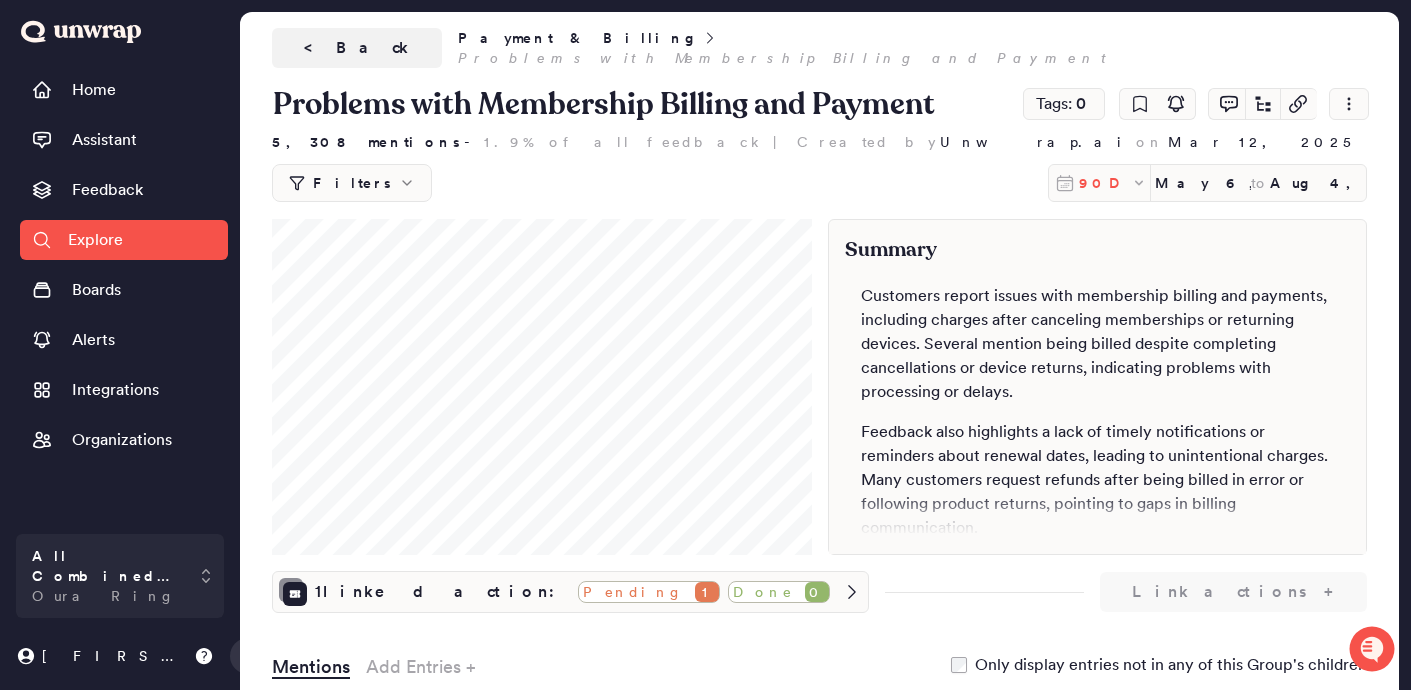 click 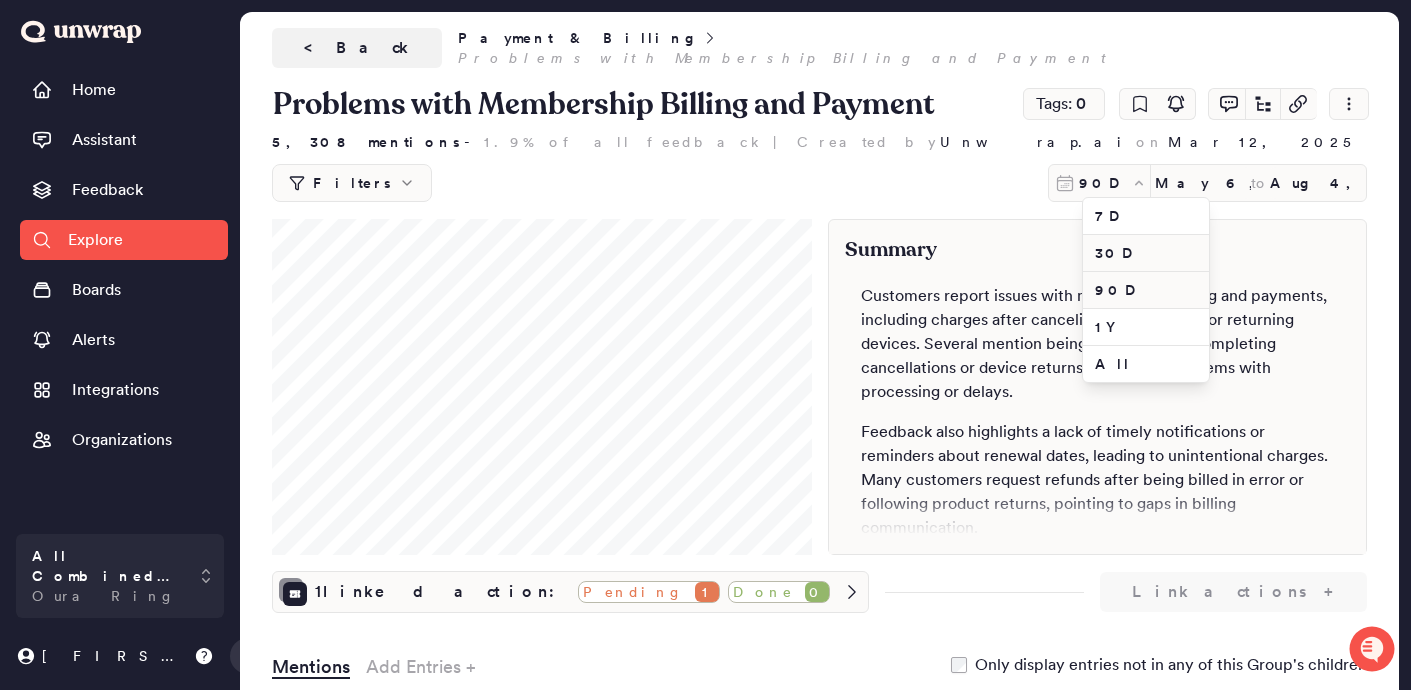 click on "30D" at bounding box center [1146, 253] 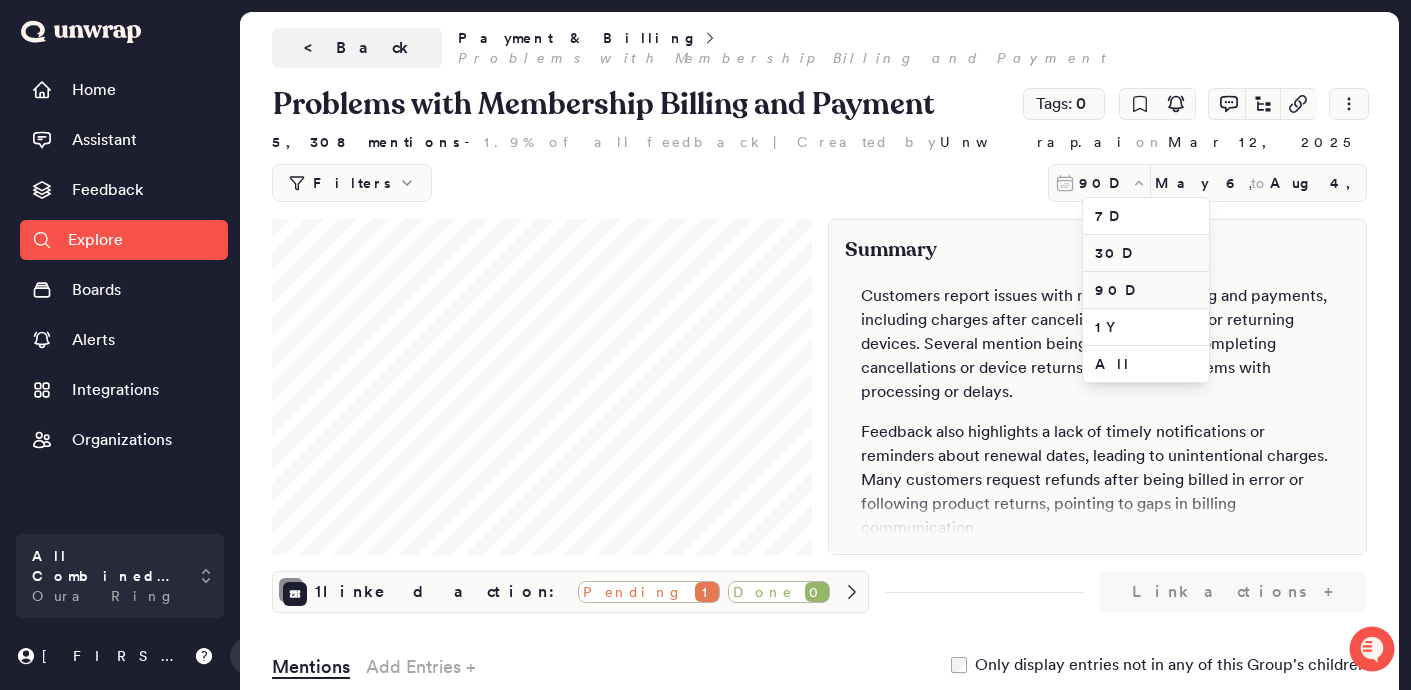 type on "Jul 5, 2025" 